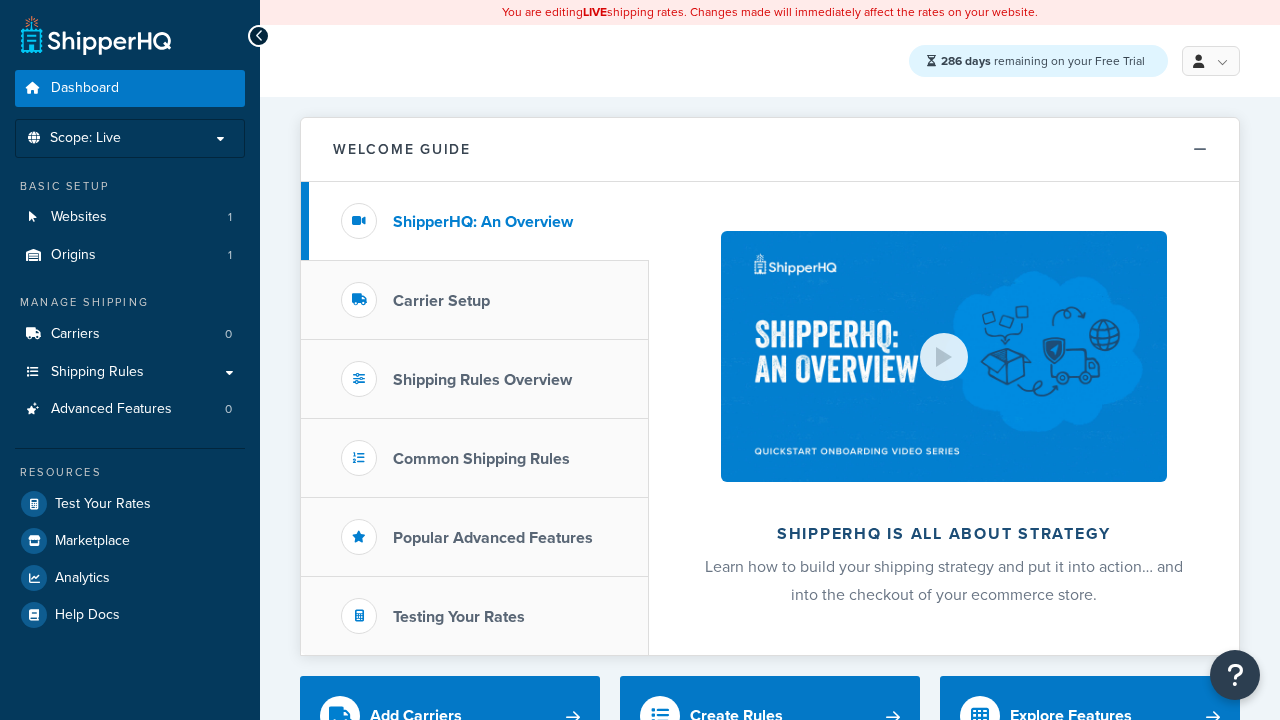 scroll, scrollTop: 0, scrollLeft: 0, axis: both 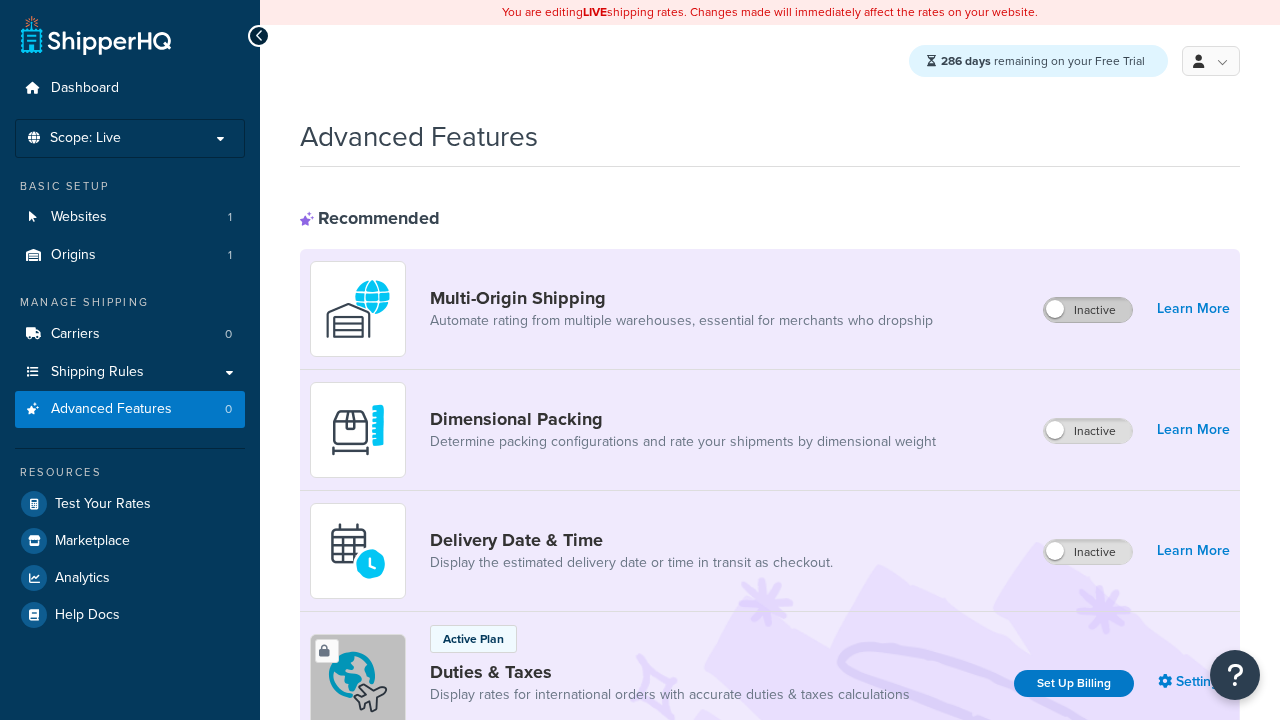 click on "Inactive" at bounding box center [1088, 310] 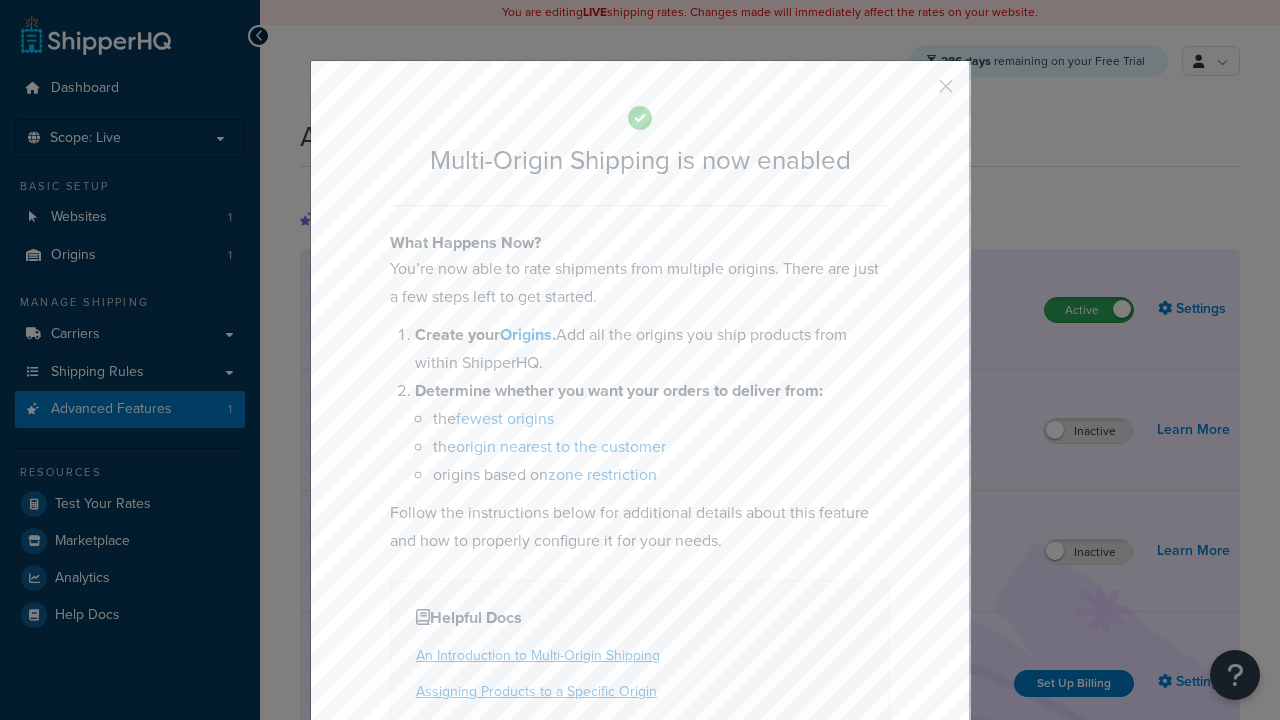 scroll, scrollTop: 0, scrollLeft: 0, axis: both 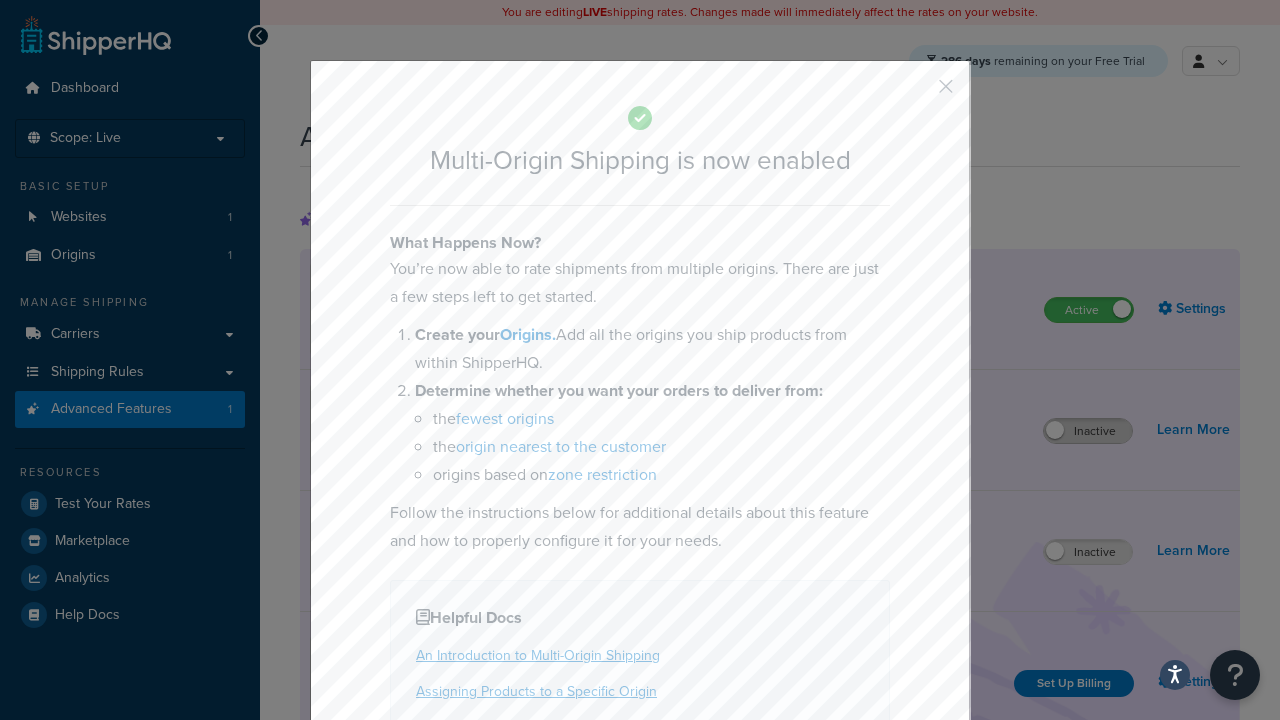 click at bounding box center [916, 93] 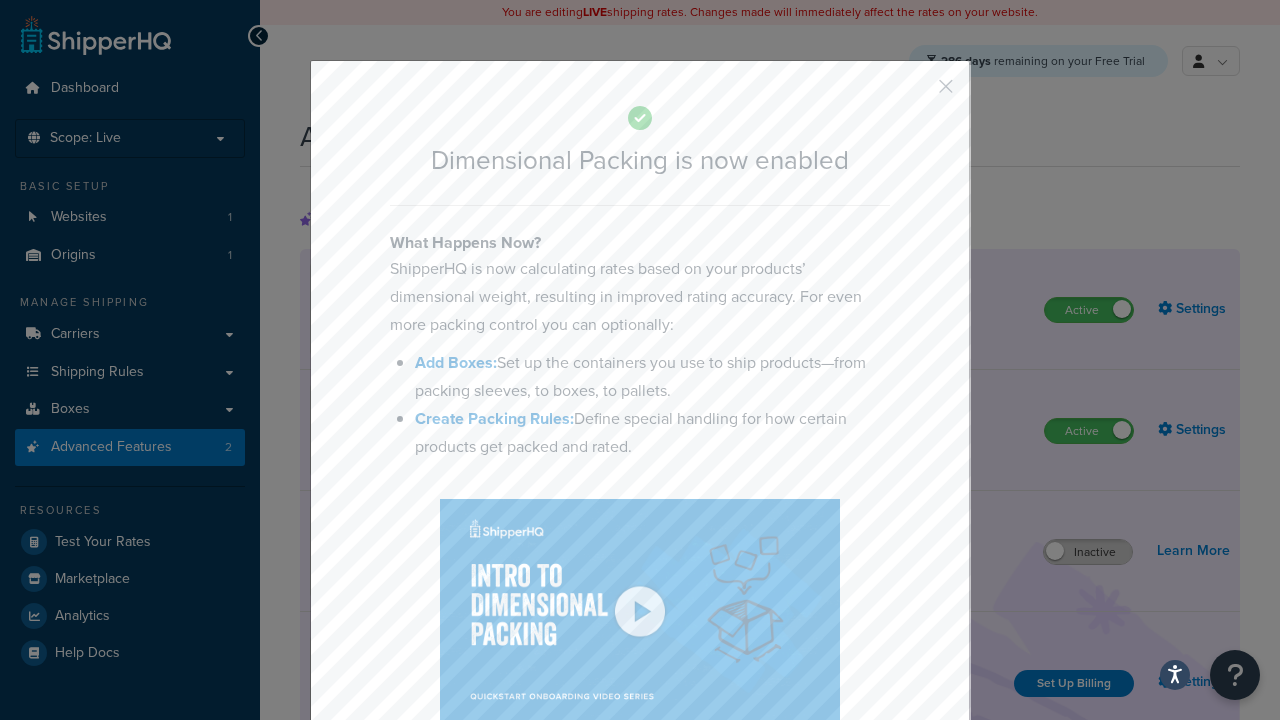click at bounding box center [916, 93] 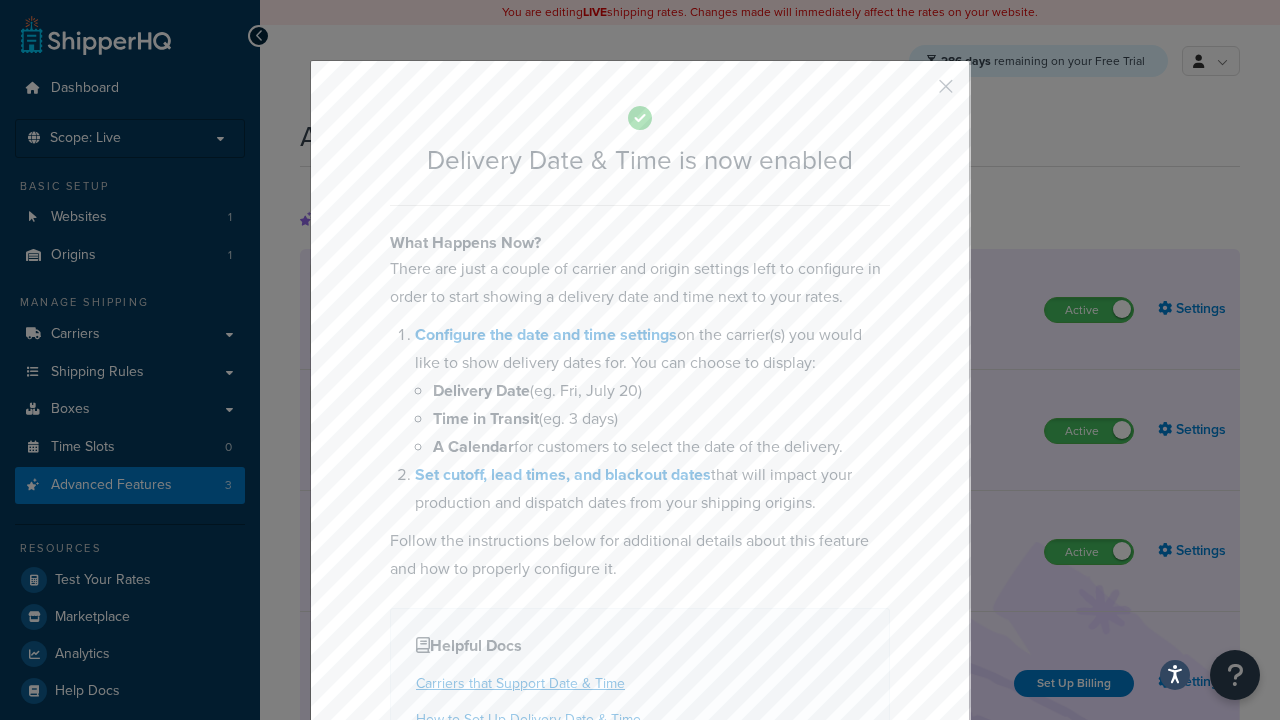 click at bounding box center [916, 93] 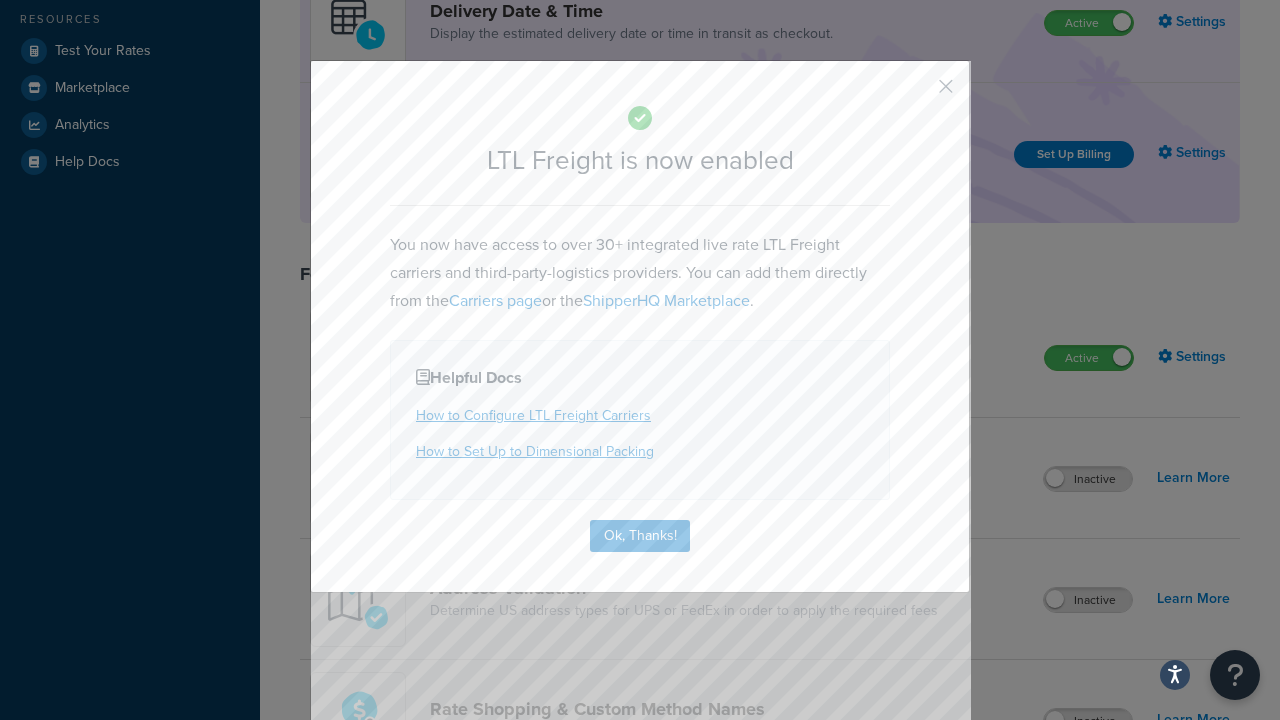 click at bounding box center (916, 93) 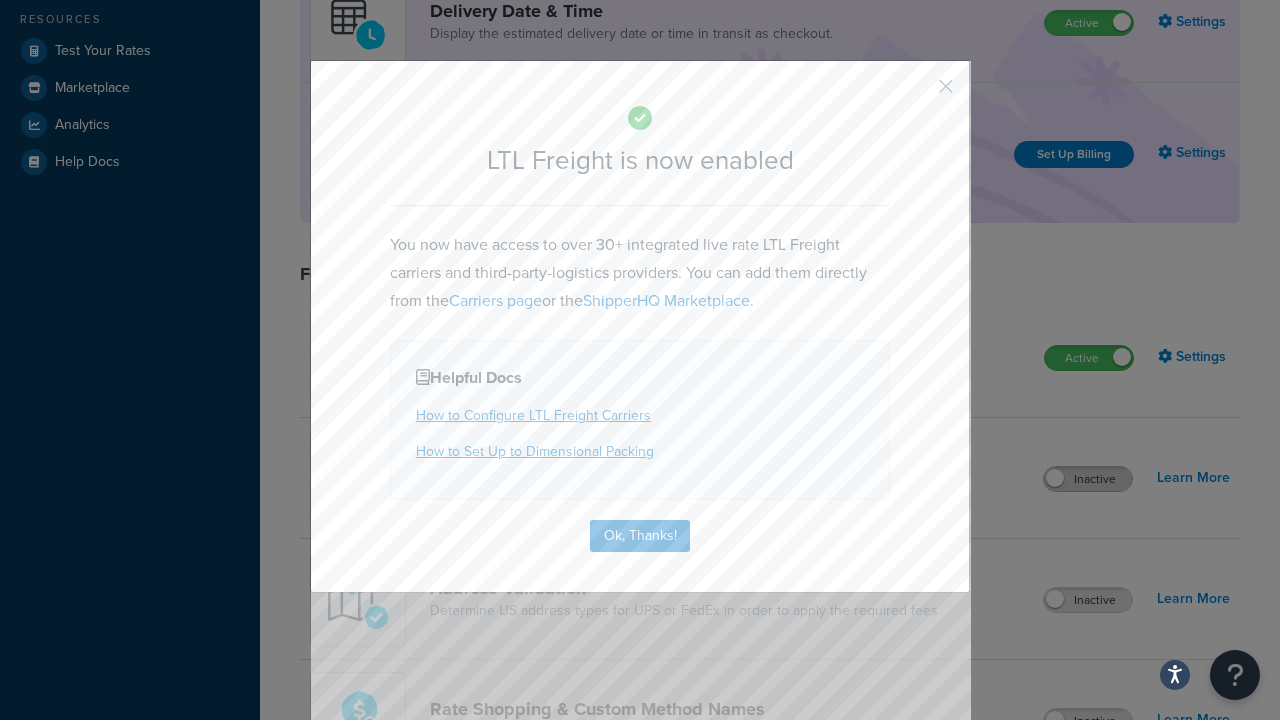 click on "Inactive" at bounding box center (1088, 479) 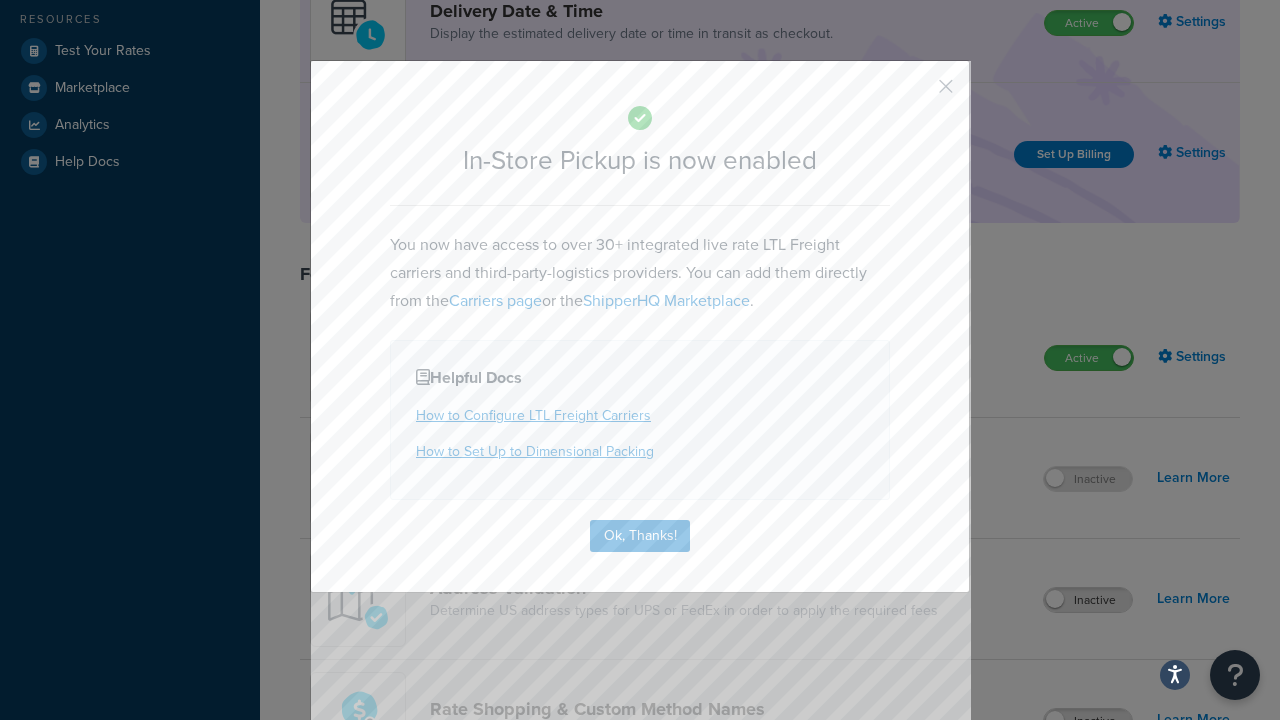 scroll, scrollTop: 566, scrollLeft: 0, axis: vertical 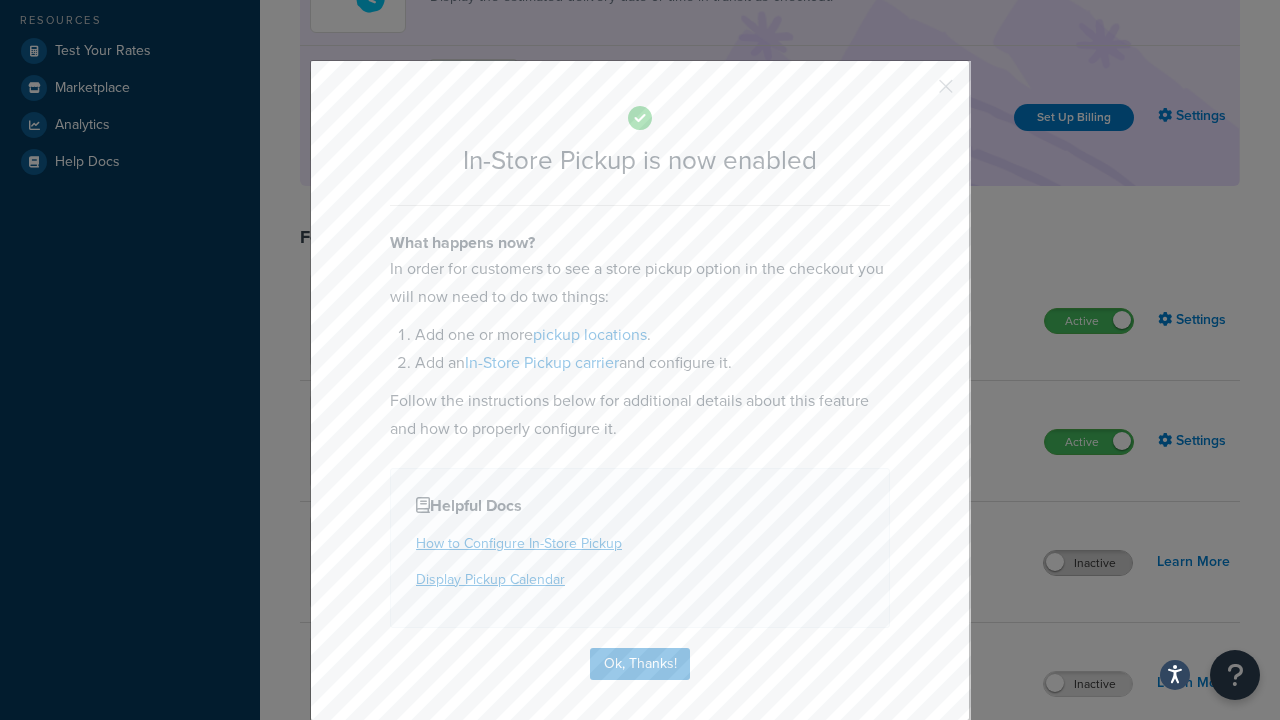 click at bounding box center (916, 93) 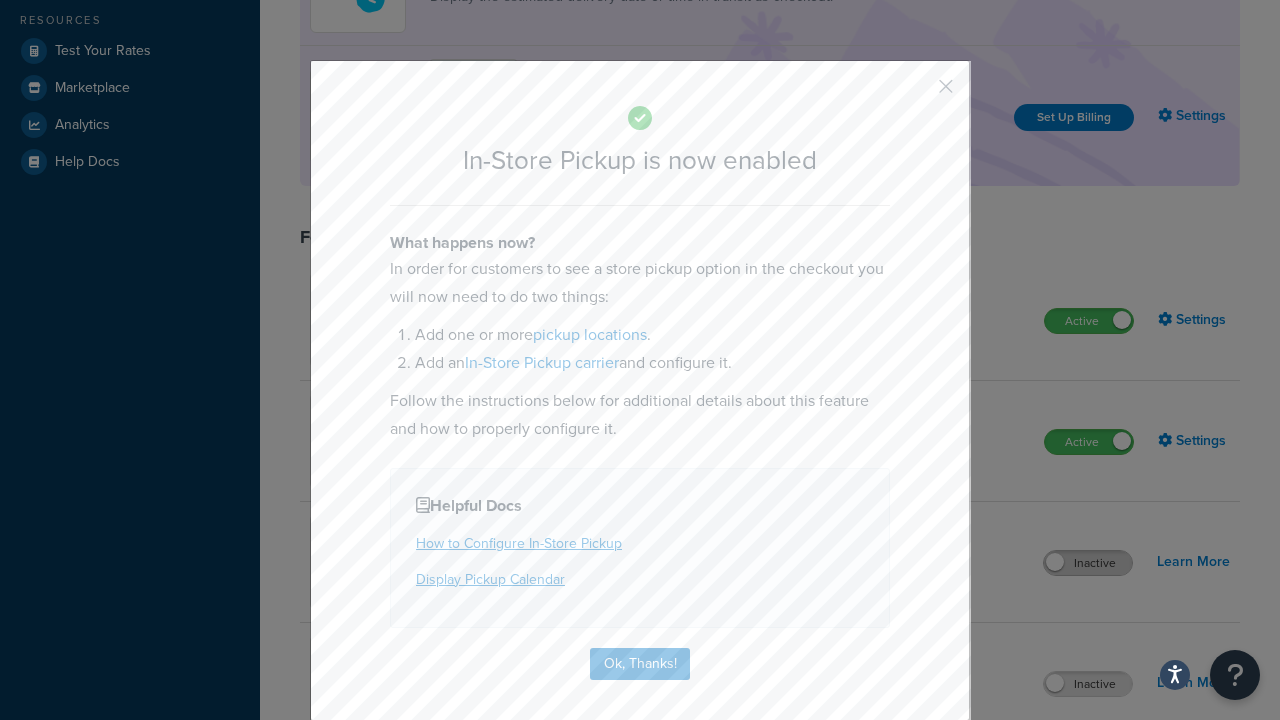 click on "Inactive" at bounding box center (1088, 563) 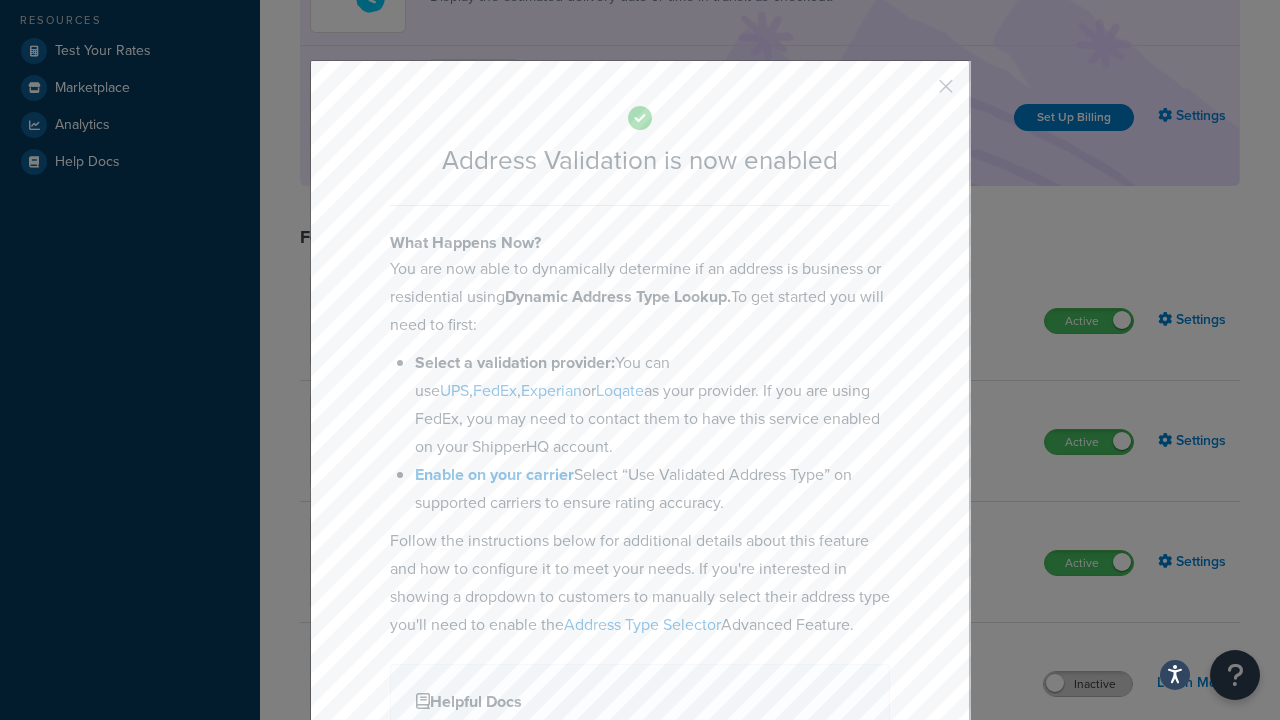 click at bounding box center [916, 93] 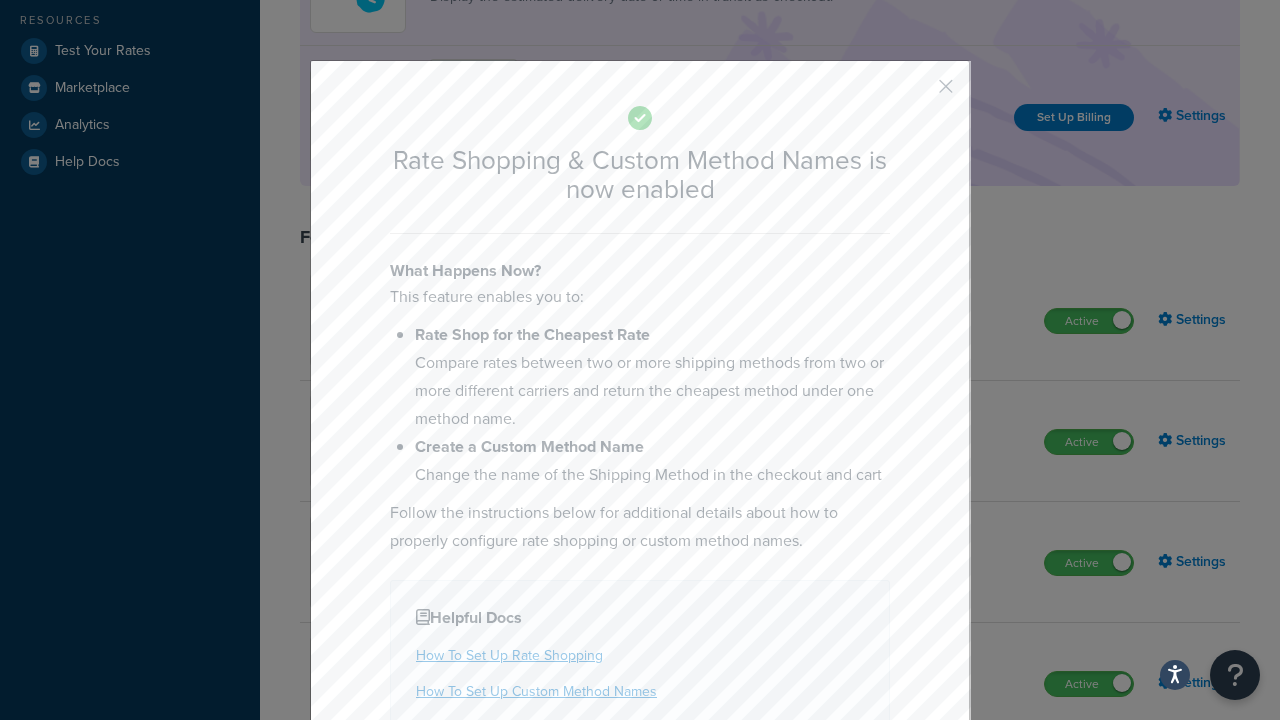 click at bounding box center [916, 93] 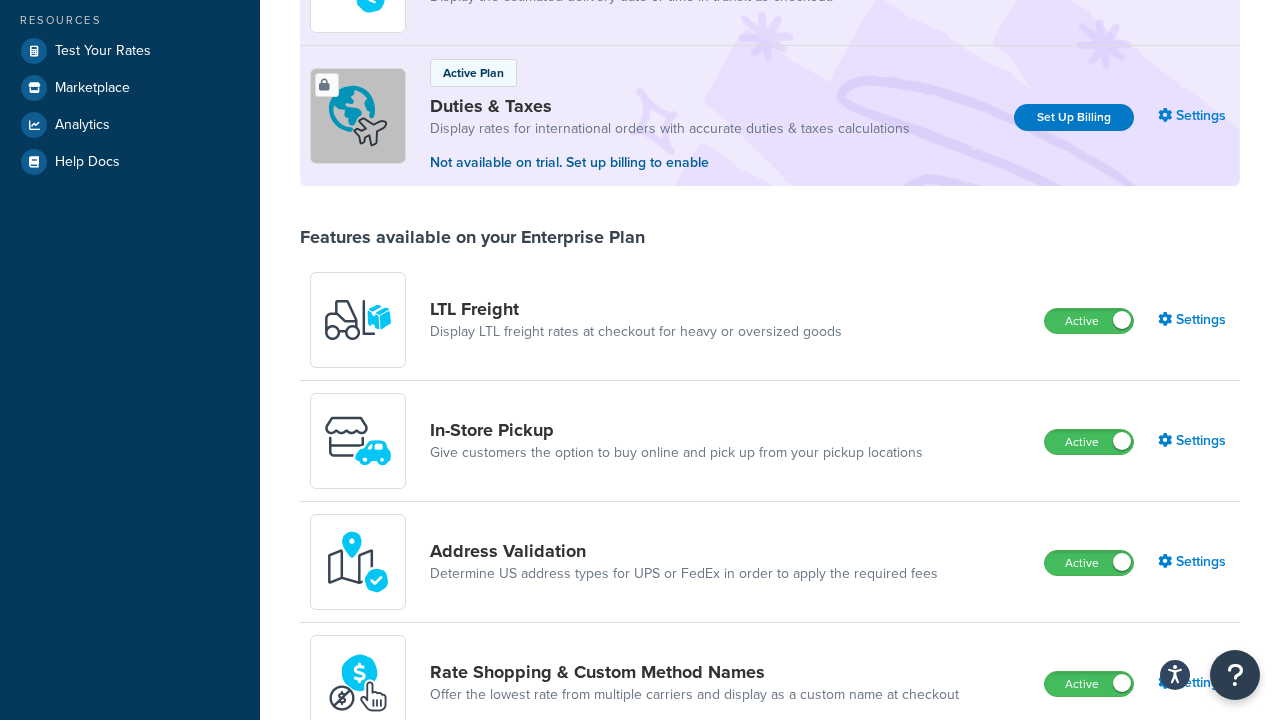click on "Inactive" at bounding box center [1088, 805] 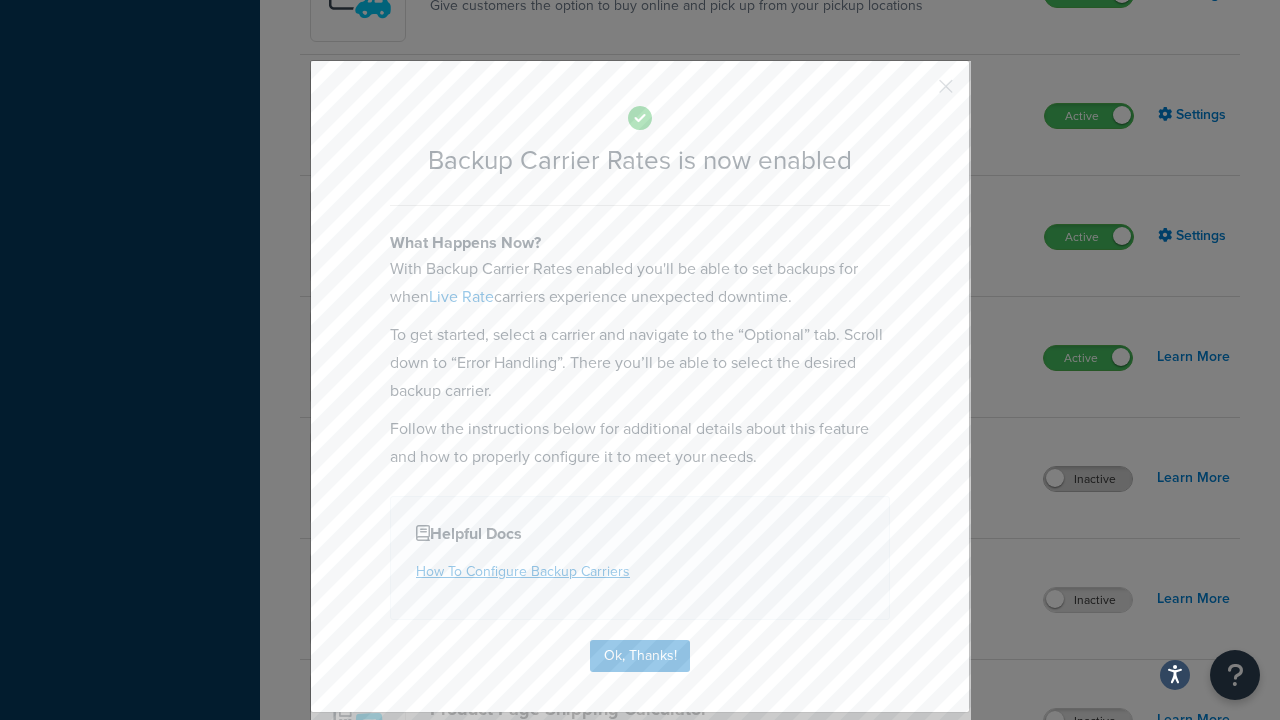 click at bounding box center (916, 93) 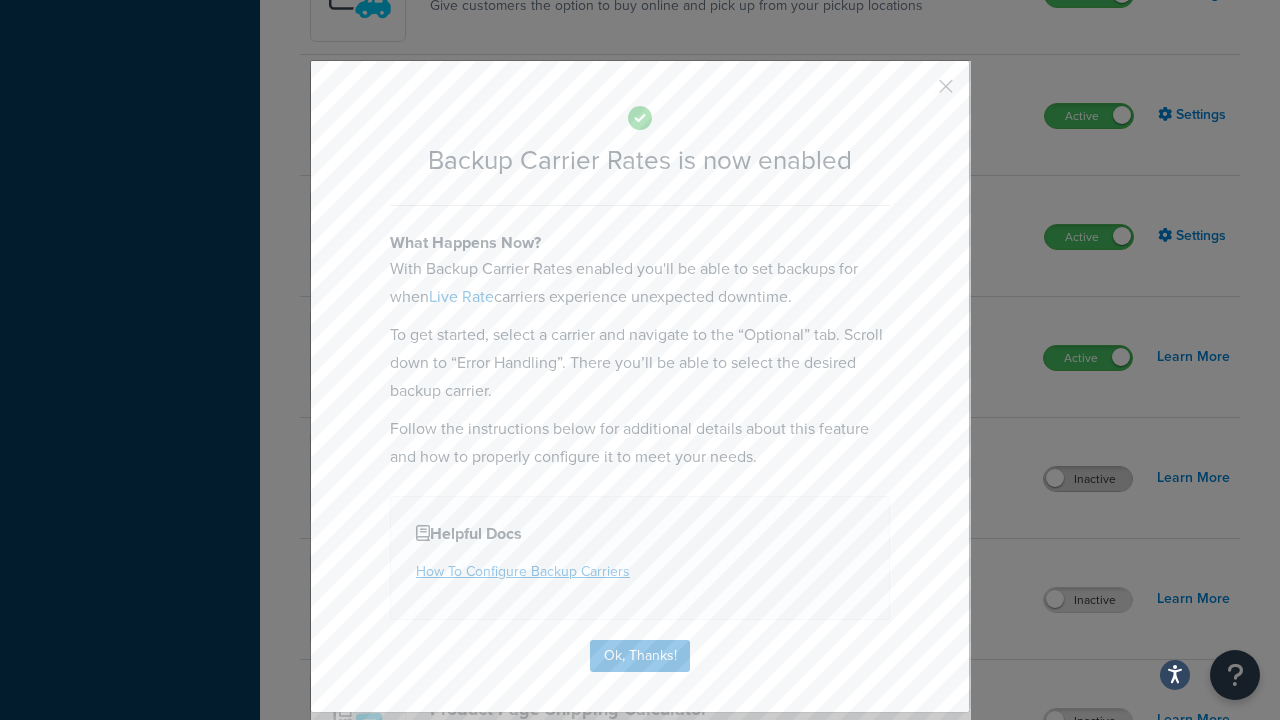 click on "Inactive" at bounding box center (1088, 479) 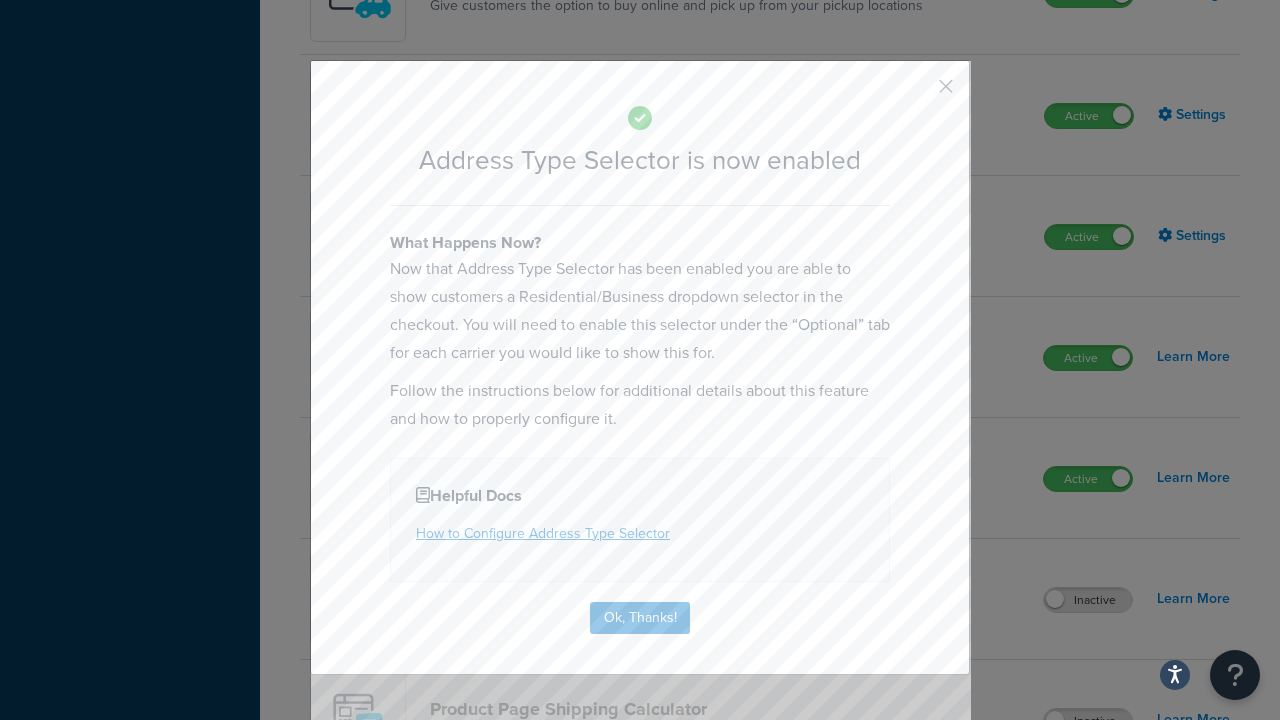 click at bounding box center (916, 93) 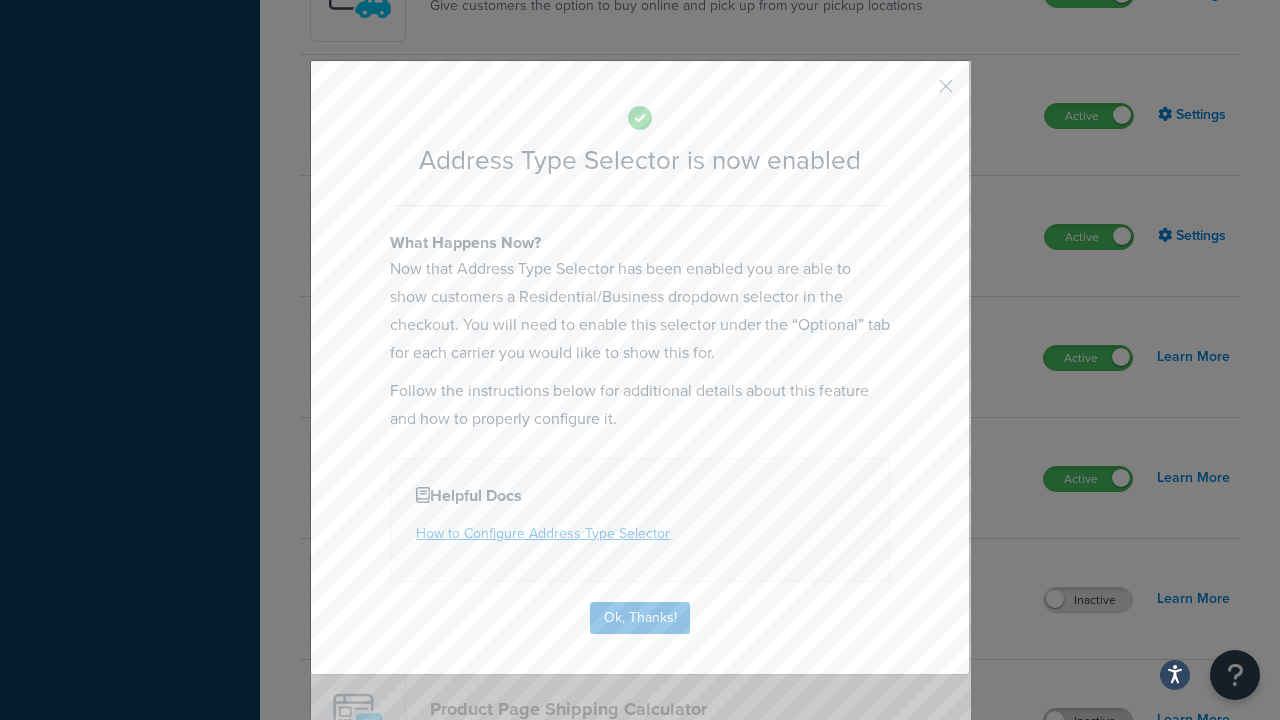 click on "Inactive" at bounding box center [1088, 721] 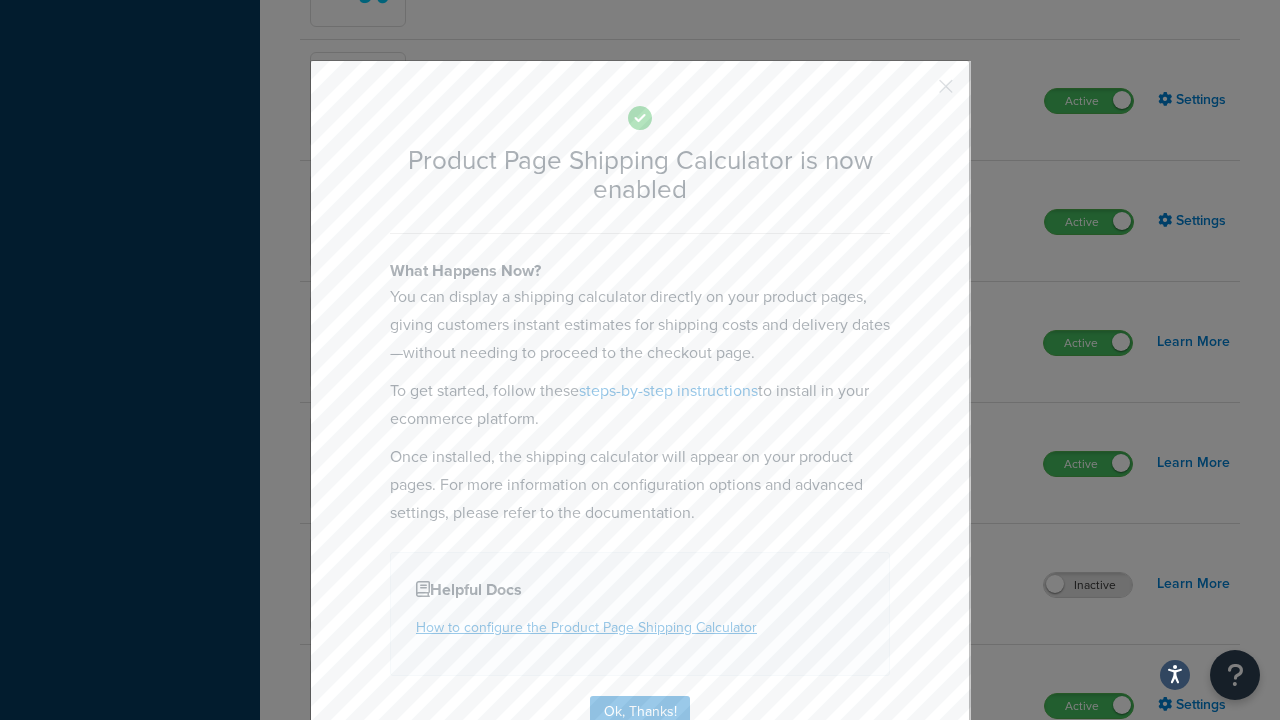 click at bounding box center (916, 93) 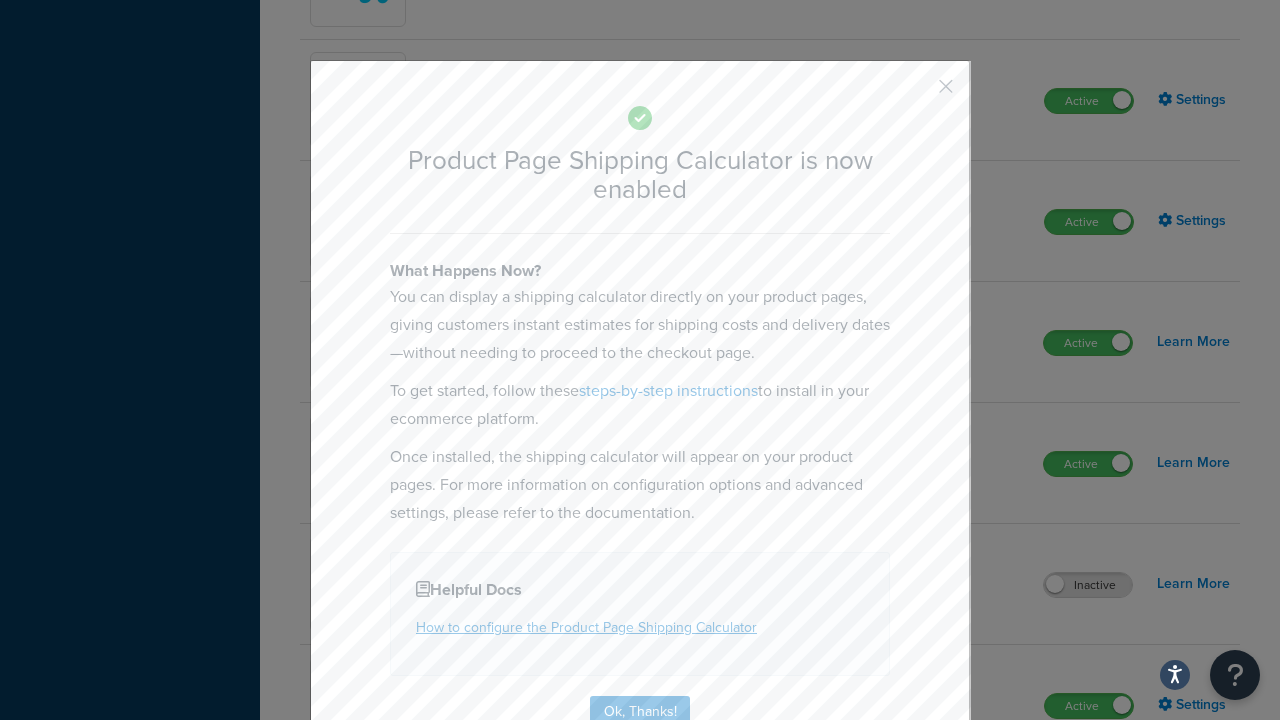 click on "Inactive" at bounding box center (1088, 827) 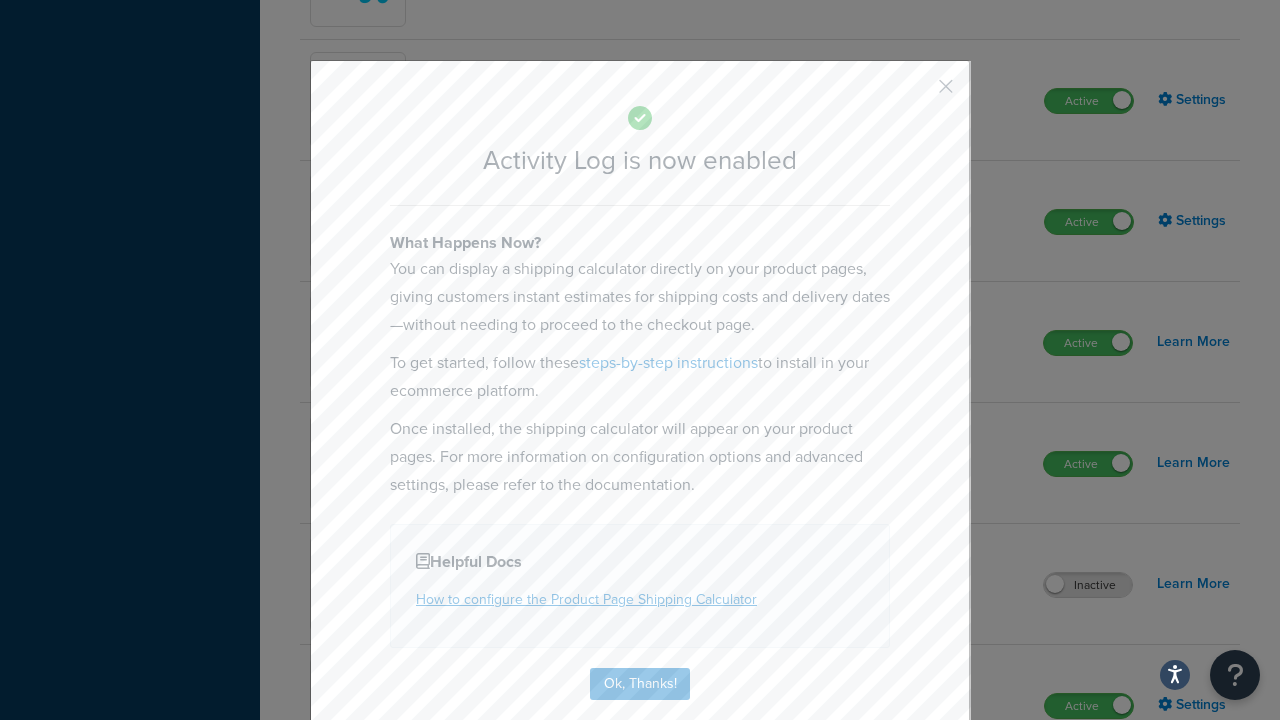 scroll, scrollTop: 1497, scrollLeft: 0, axis: vertical 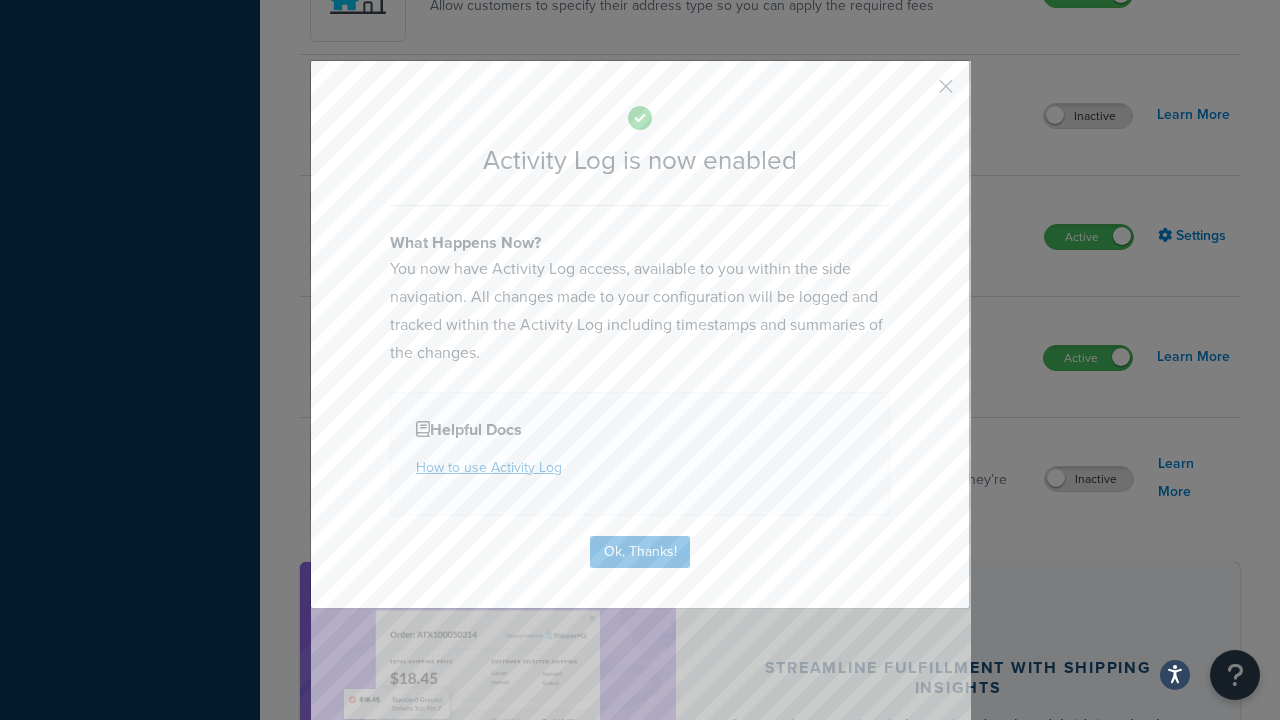 click at bounding box center (916, 93) 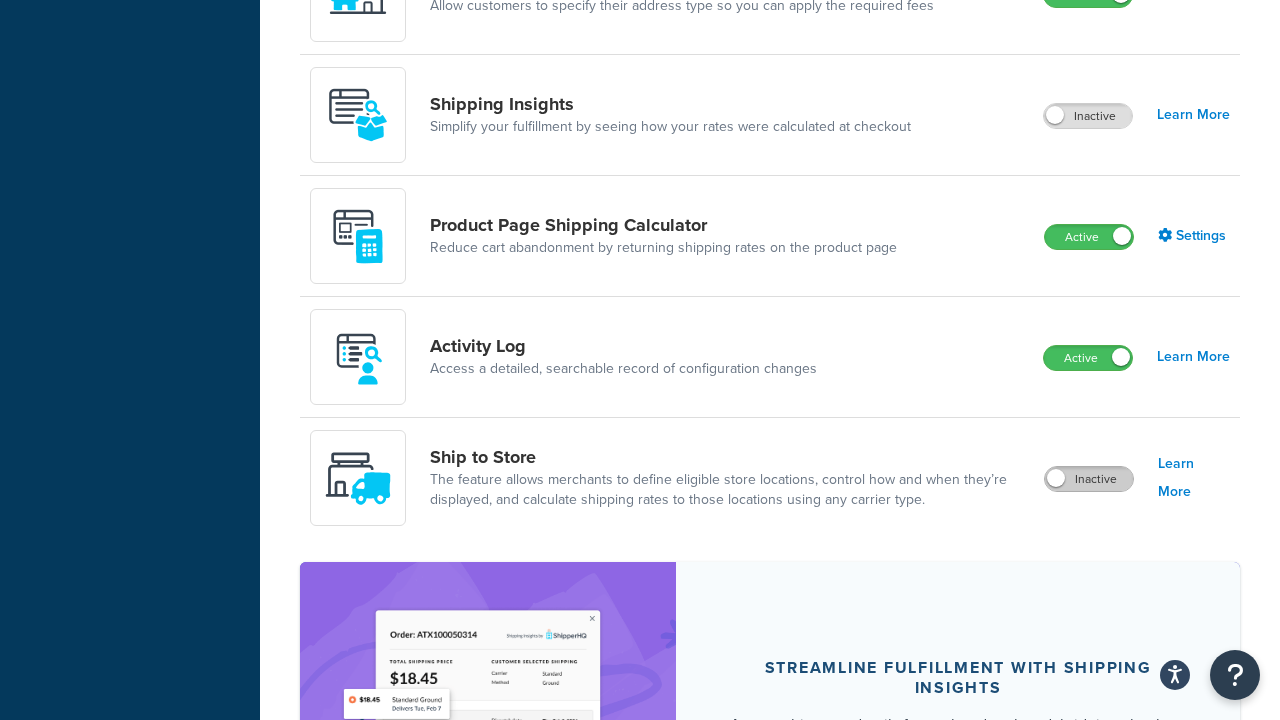 click on "Inactive" at bounding box center [1089, 479] 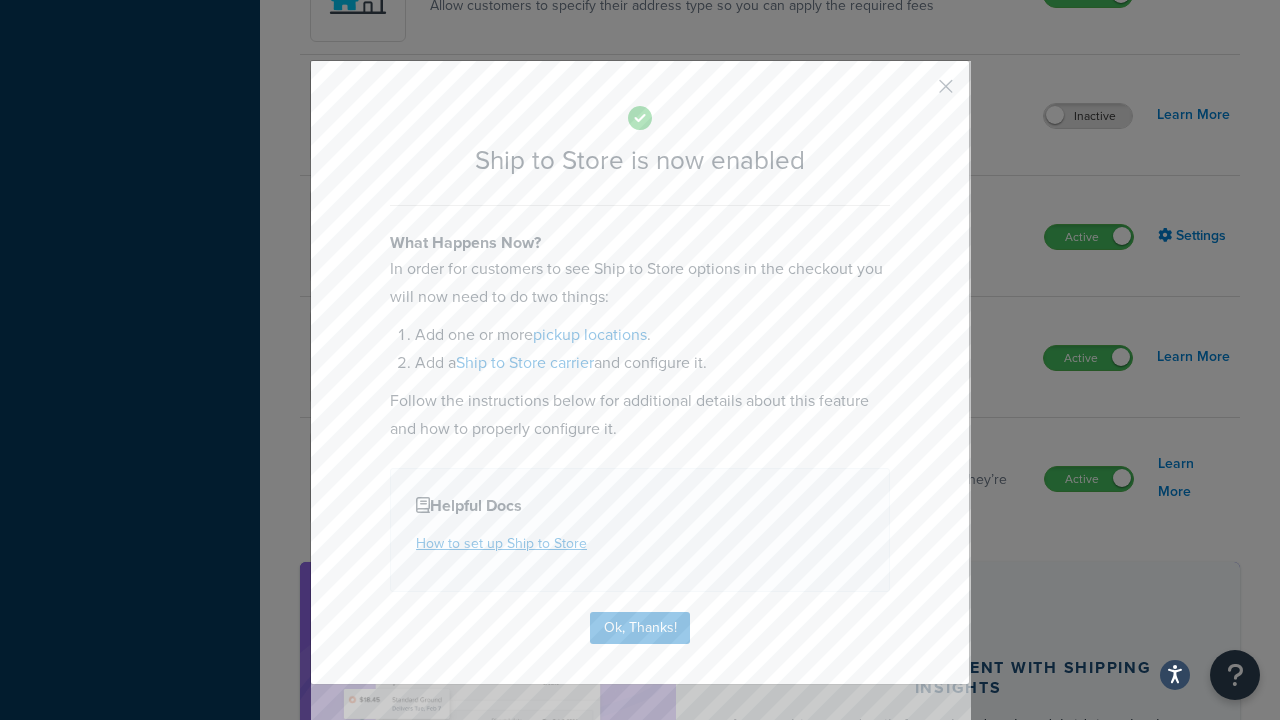 click at bounding box center (916, 93) 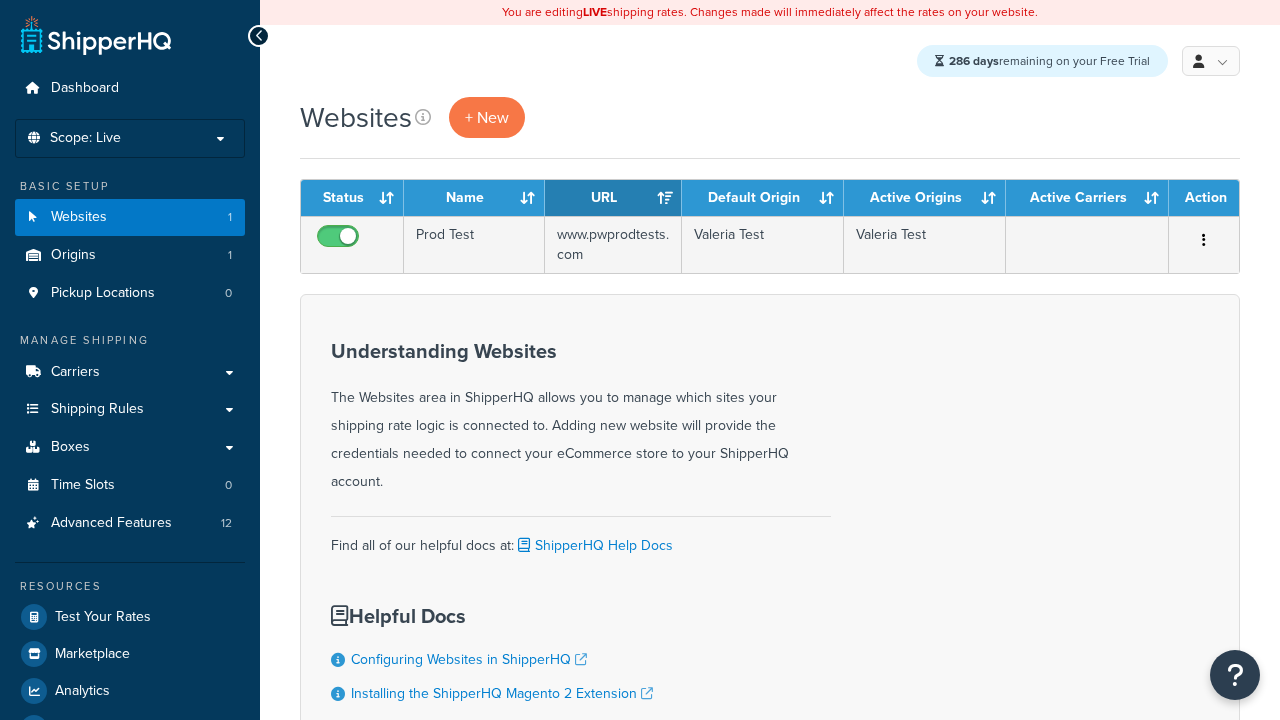 scroll, scrollTop: 0, scrollLeft: 0, axis: both 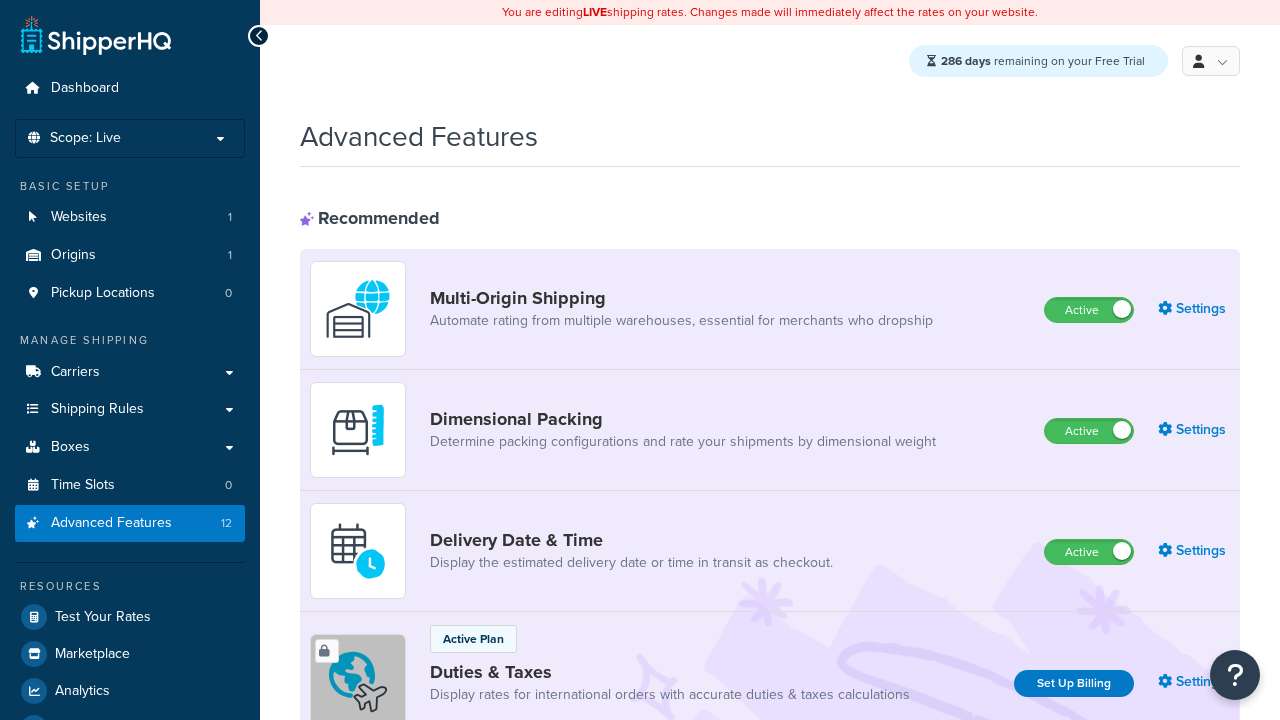 click on "Inactive" at bounding box center (1088, 1613) 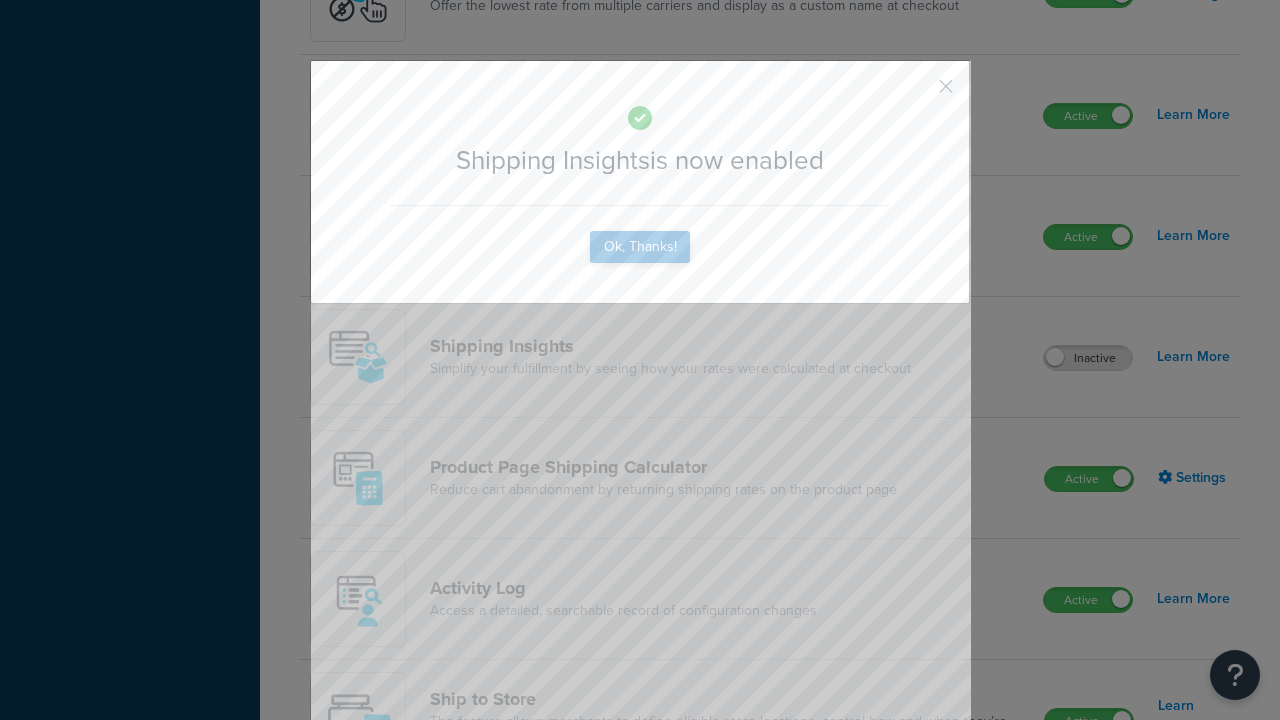 click on "Ok, Thanks!" at bounding box center (640, 247) 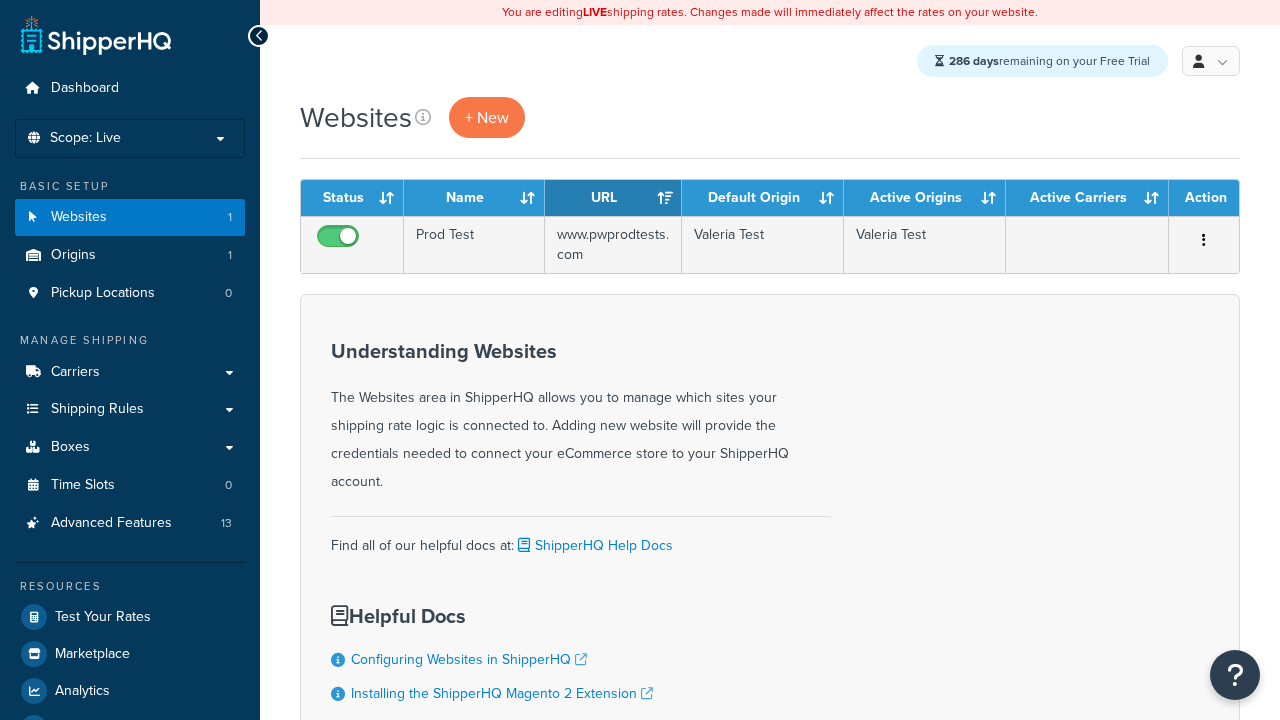 scroll, scrollTop: 0, scrollLeft: 0, axis: both 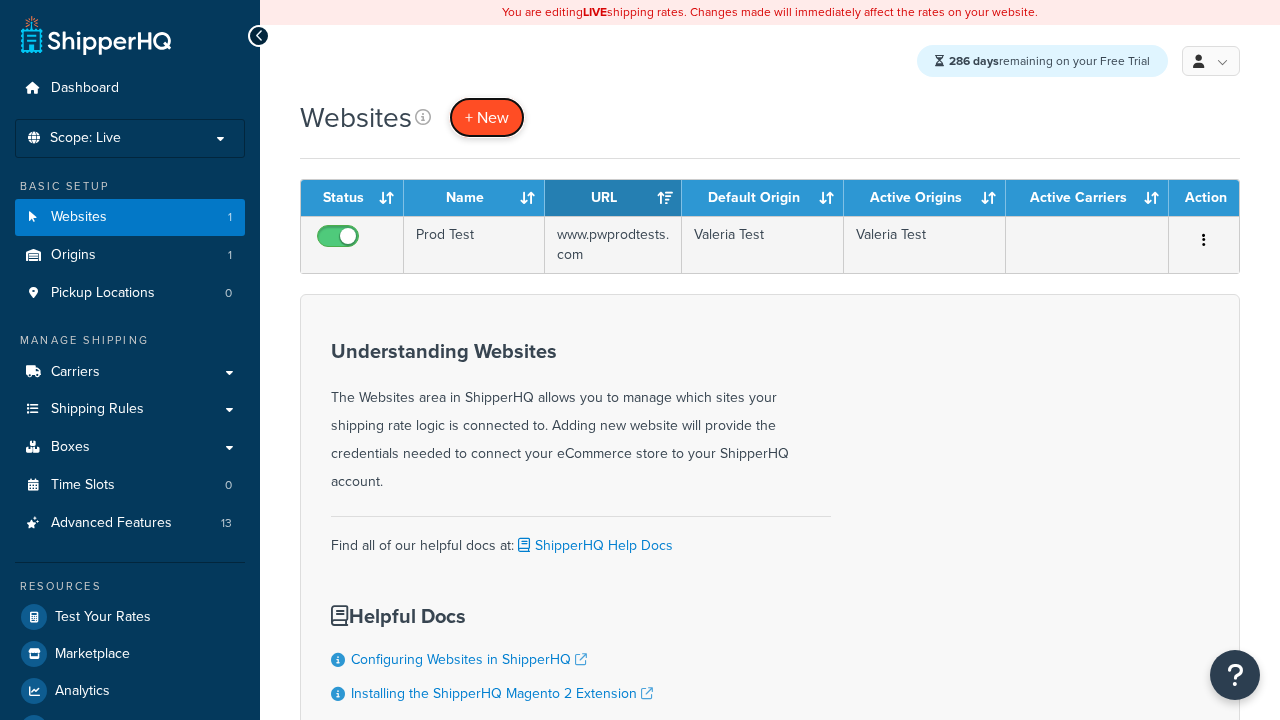 click on "+ New" at bounding box center (487, 117) 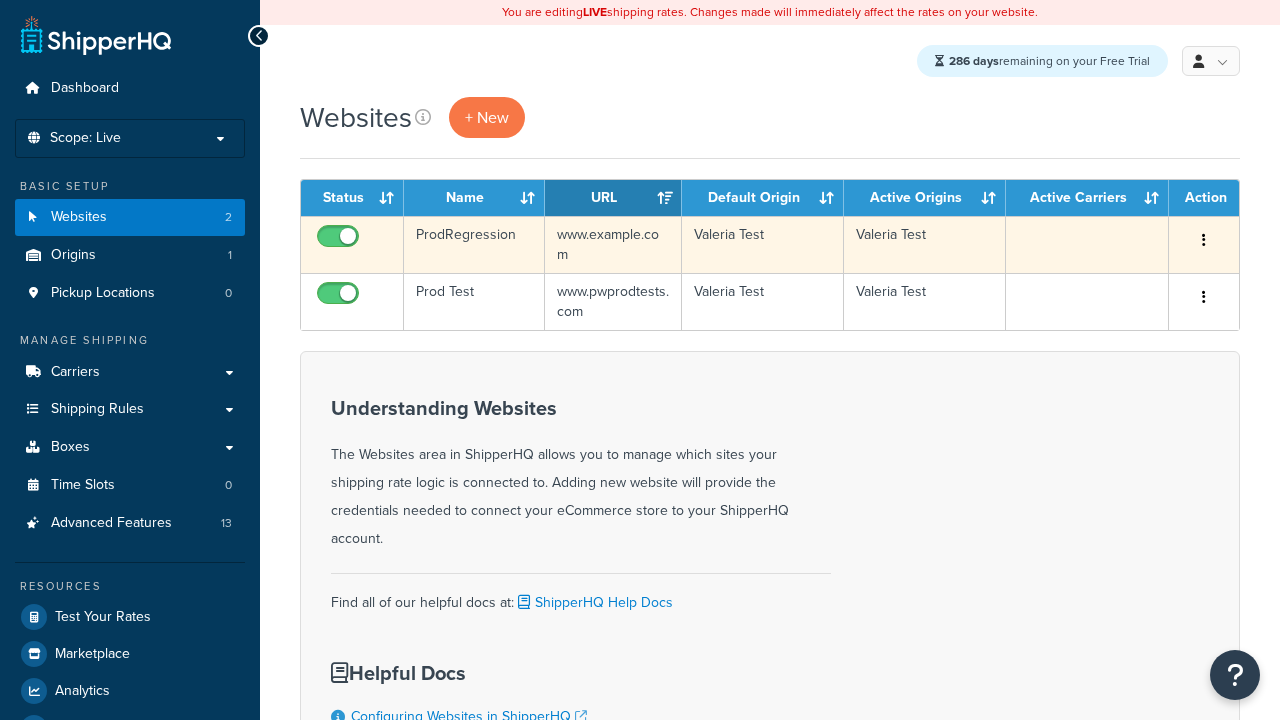 click at bounding box center (1204, 240) 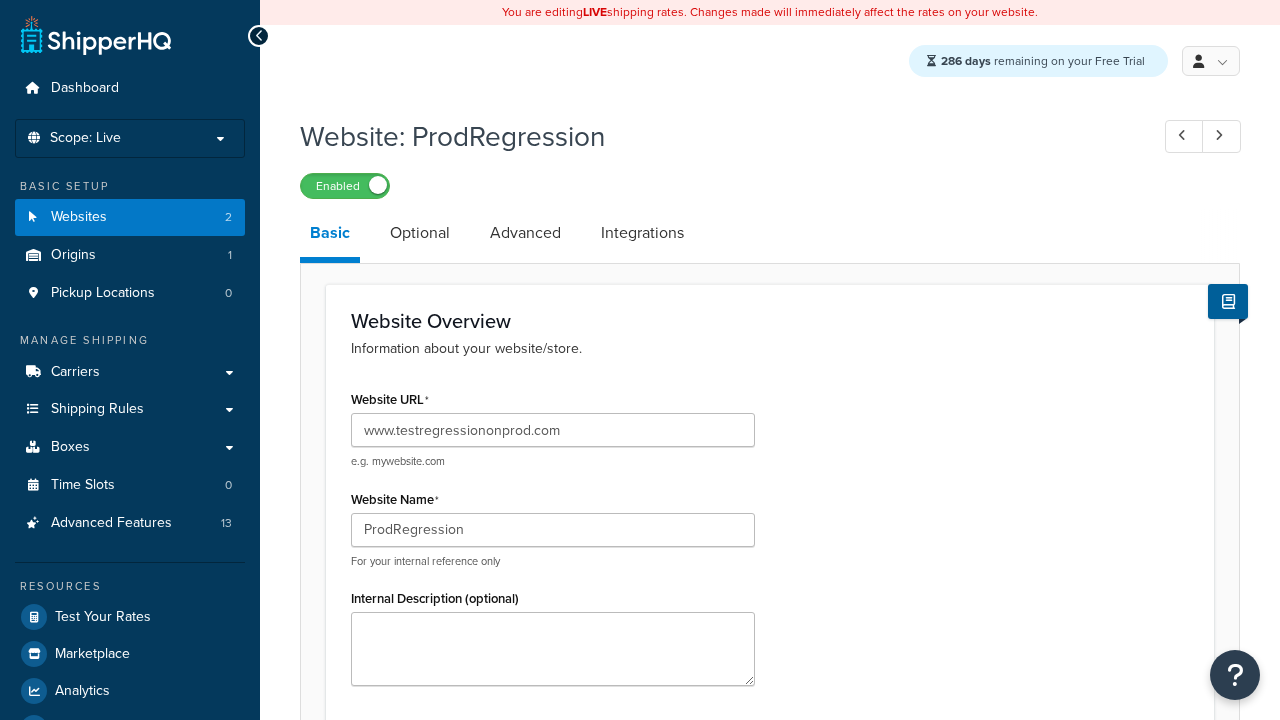 scroll, scrollTop: 0, scrollLeft: 0, axis: both 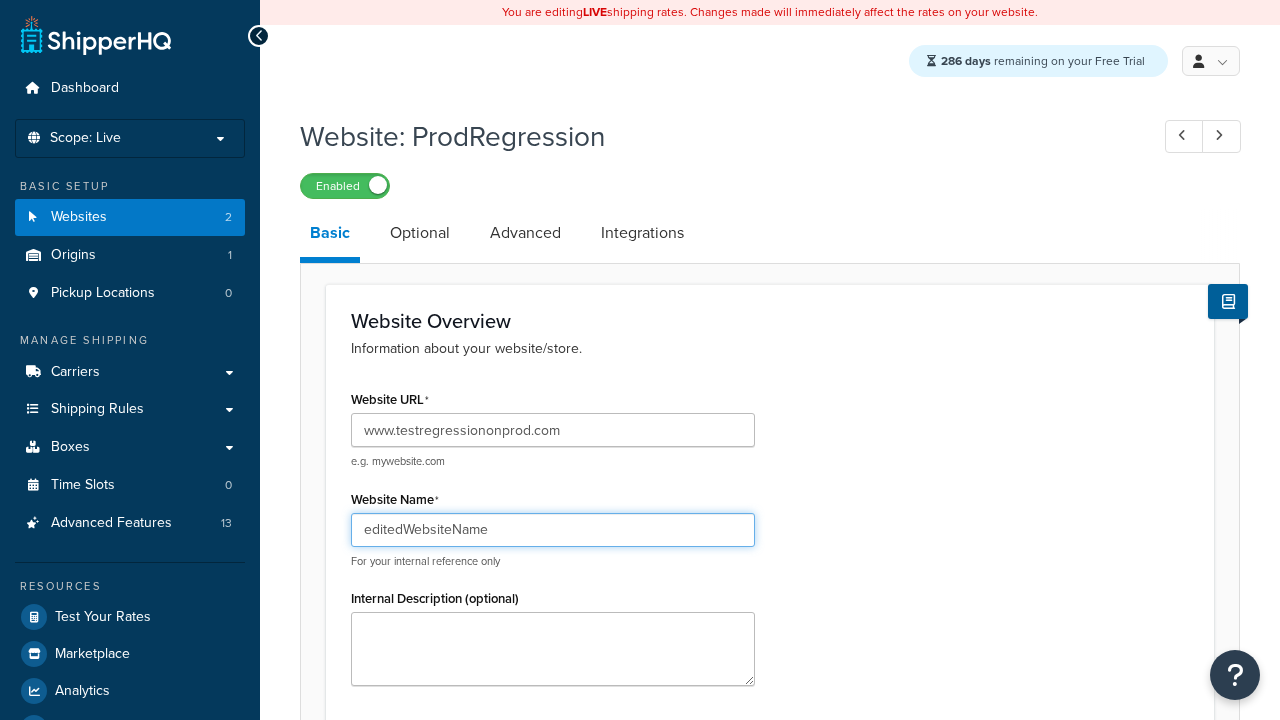 type on "editedWebsiteName" 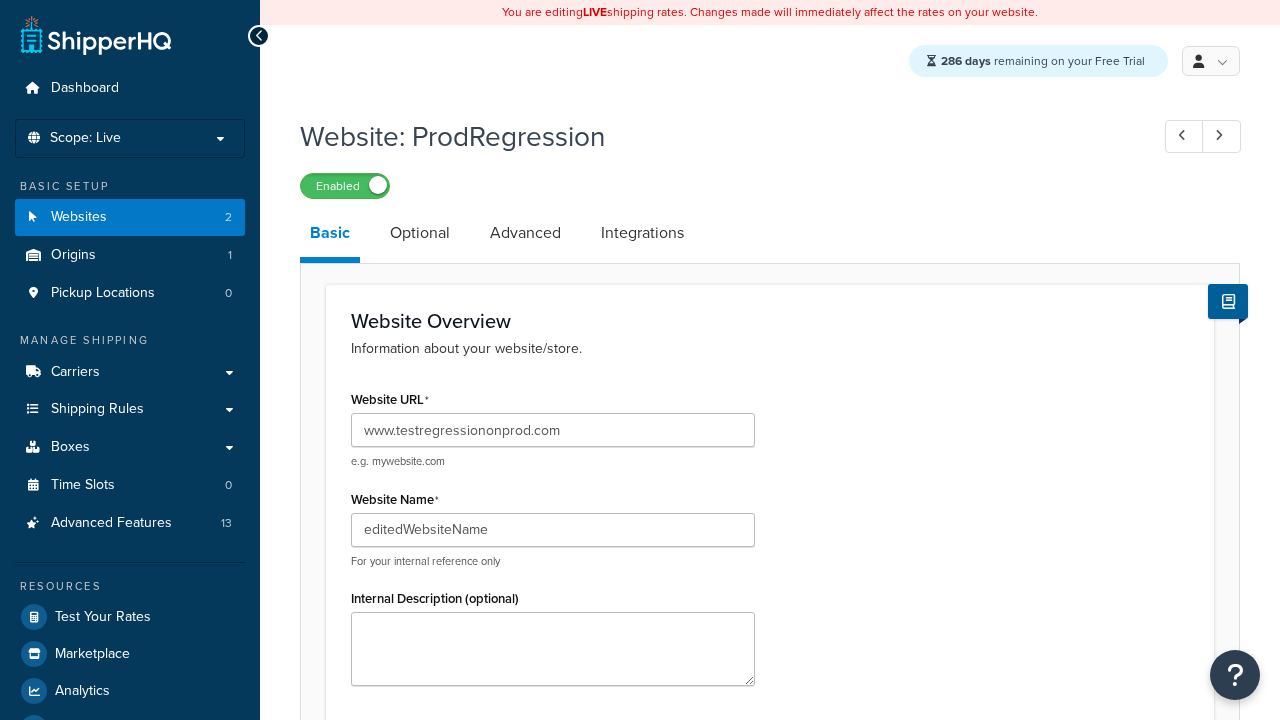 click on "Save" at bounding box center [759, 1297] 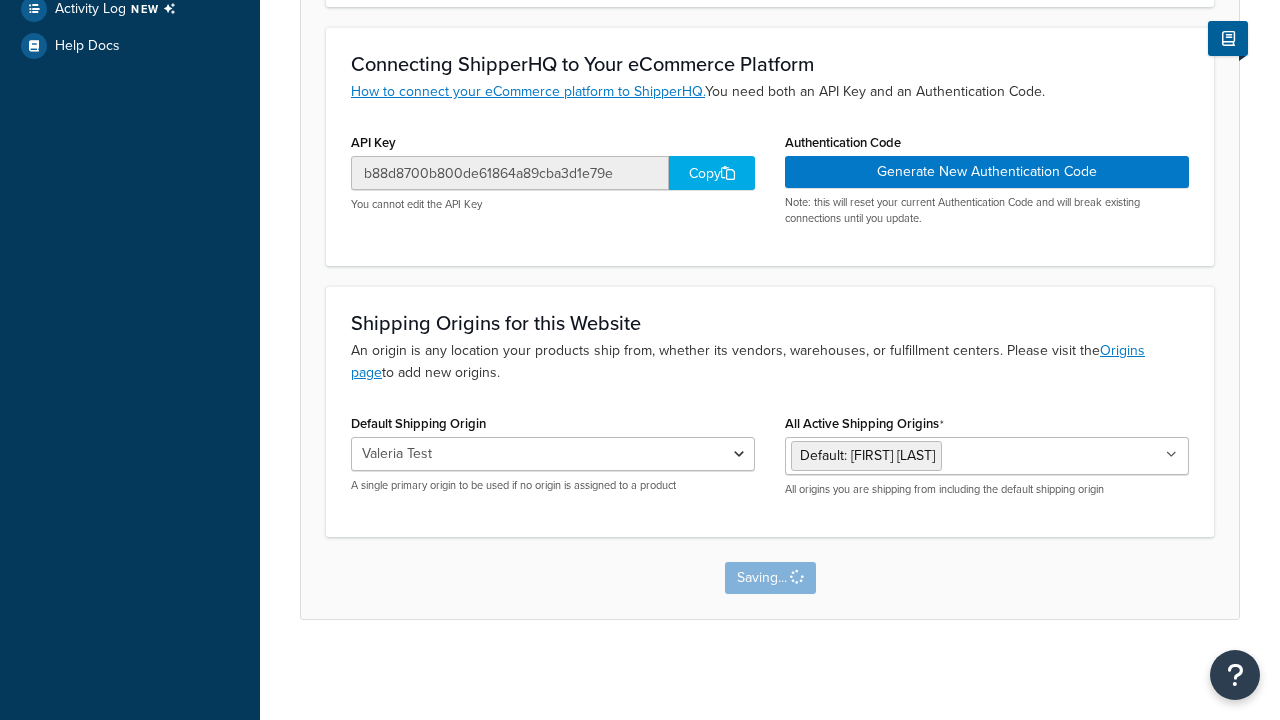 scroll, scrollTop: 0, scrollLeft: 0, axis: both 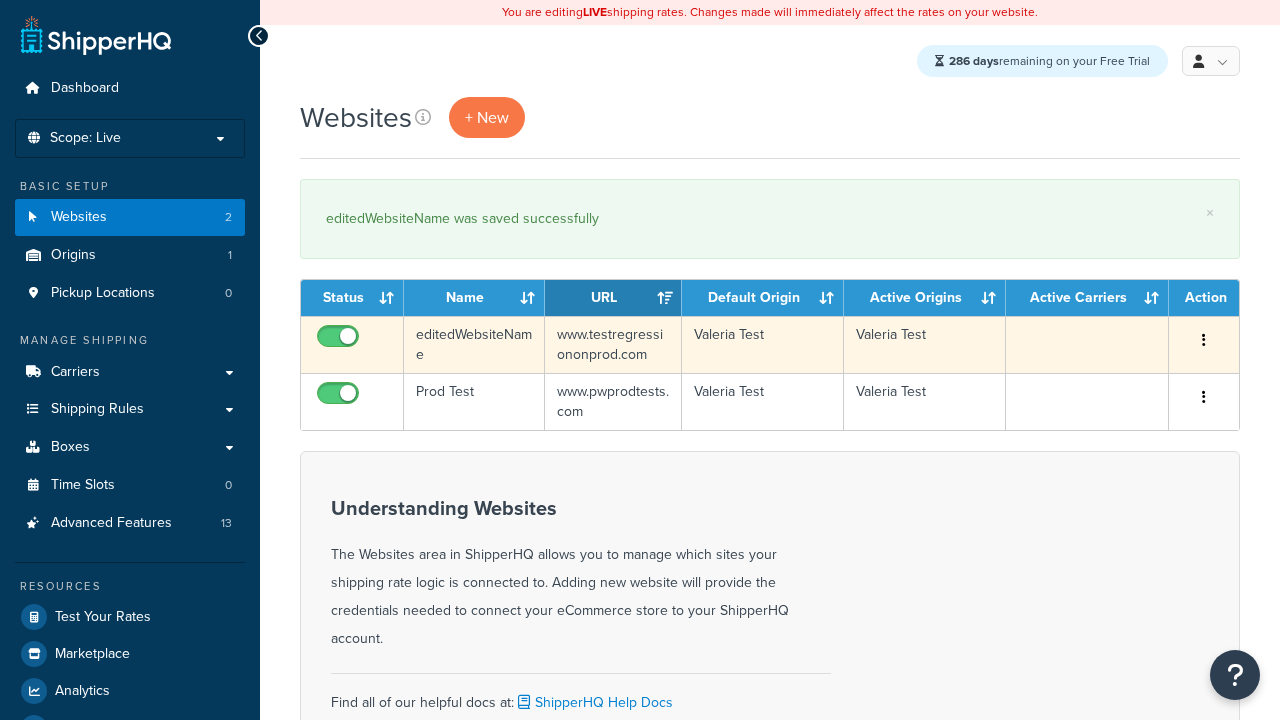 click at bounding box center [1204, 340] 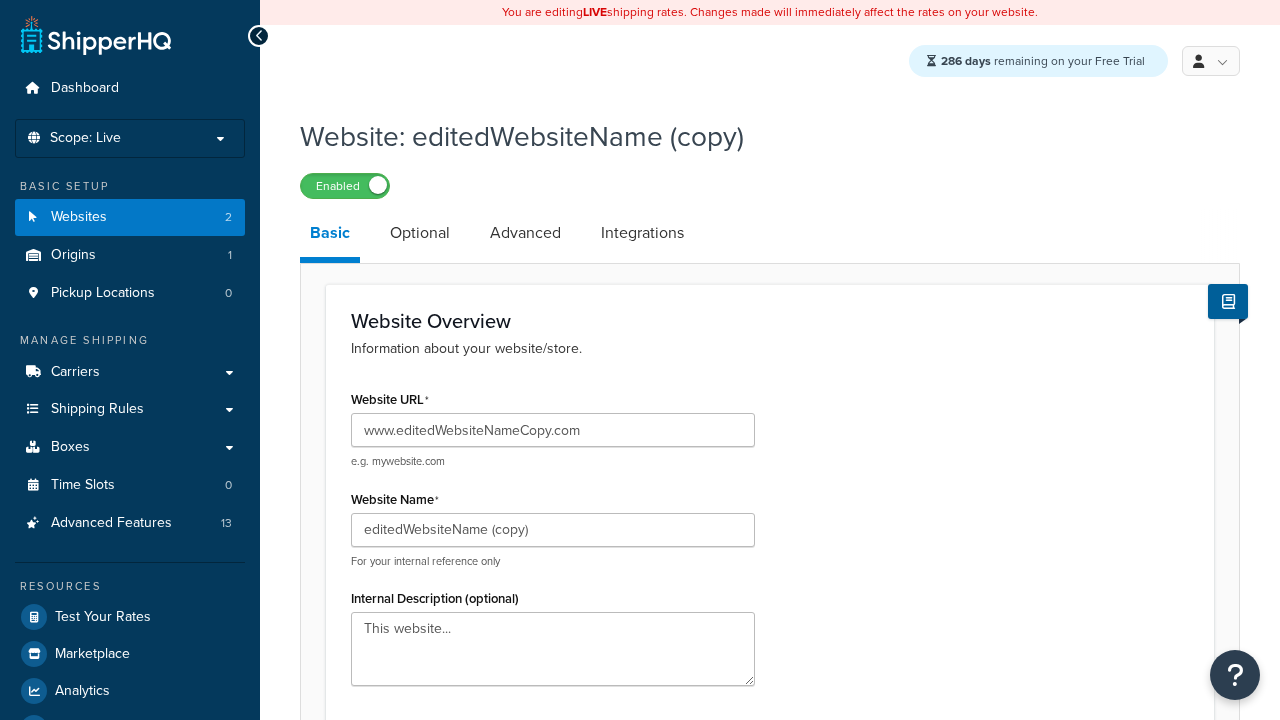 scroll, scrollTop: 708, scrollLeft: 0, axis: vertical 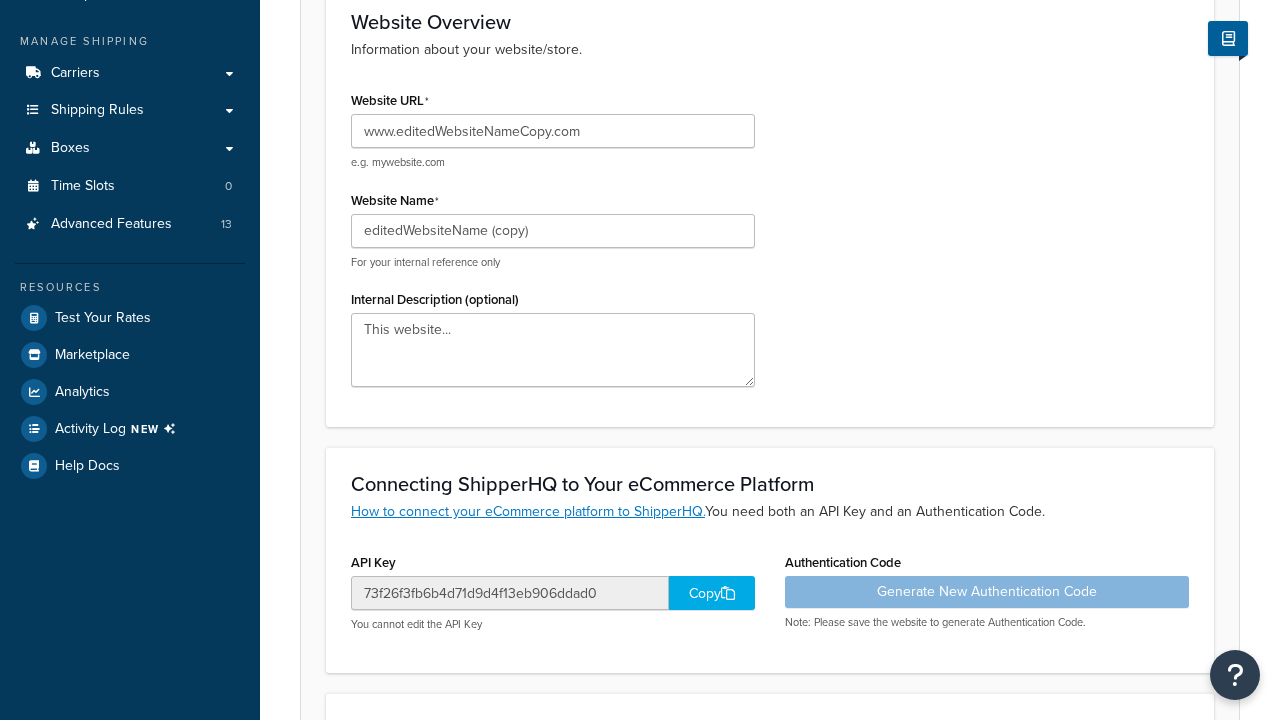 type on "www.editedWebsiteNameCopy.com" 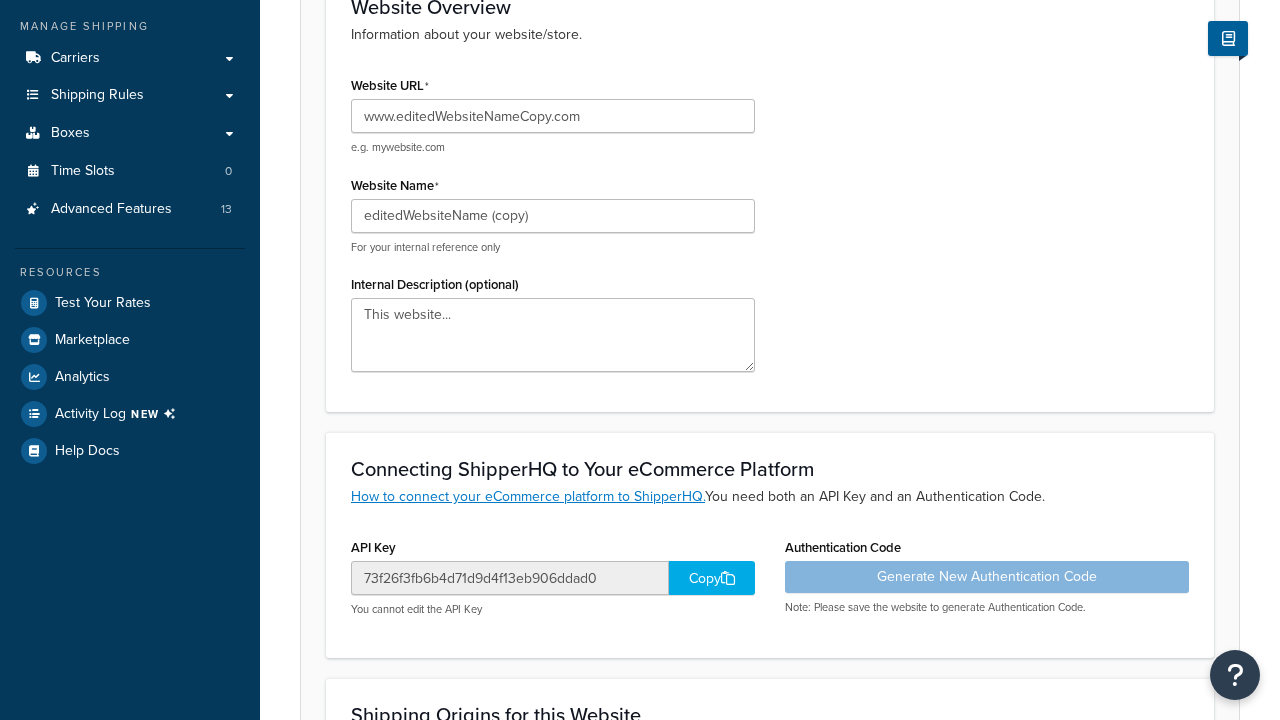 click on "Save" at bounding box center [759, 970] 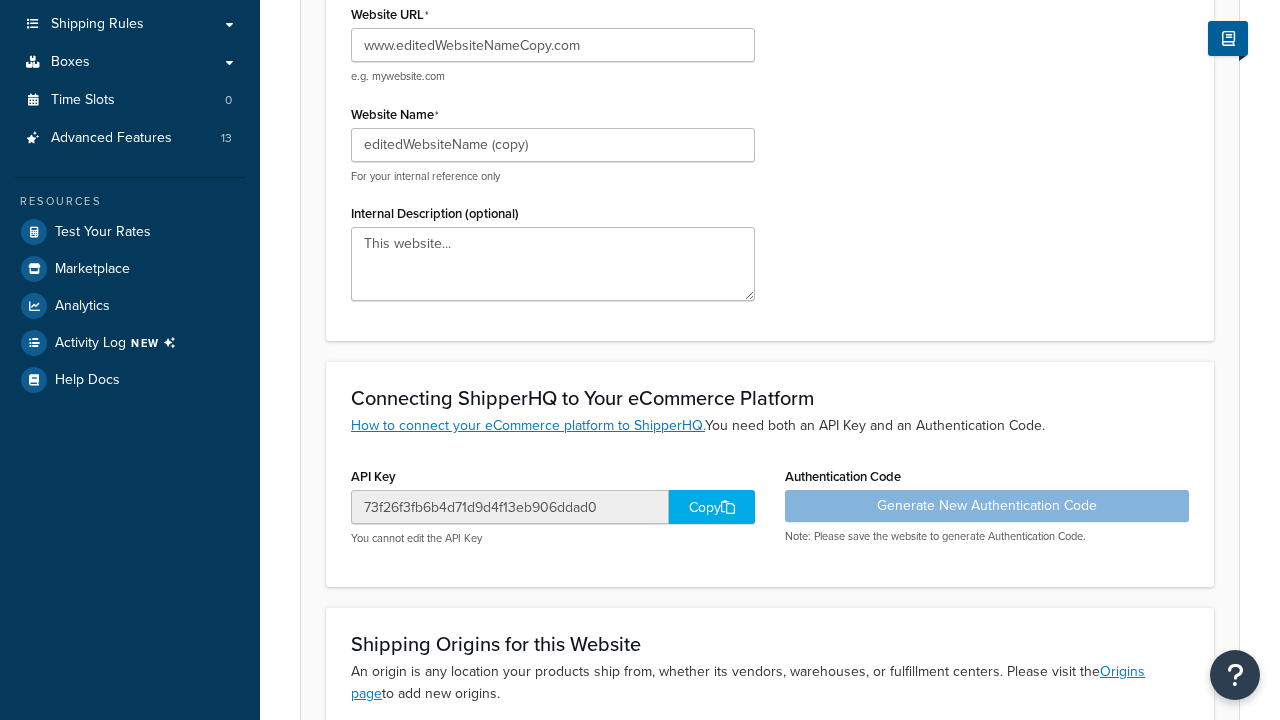 scroll, scrollTop: 0, scrollLeft: 0, axis: both 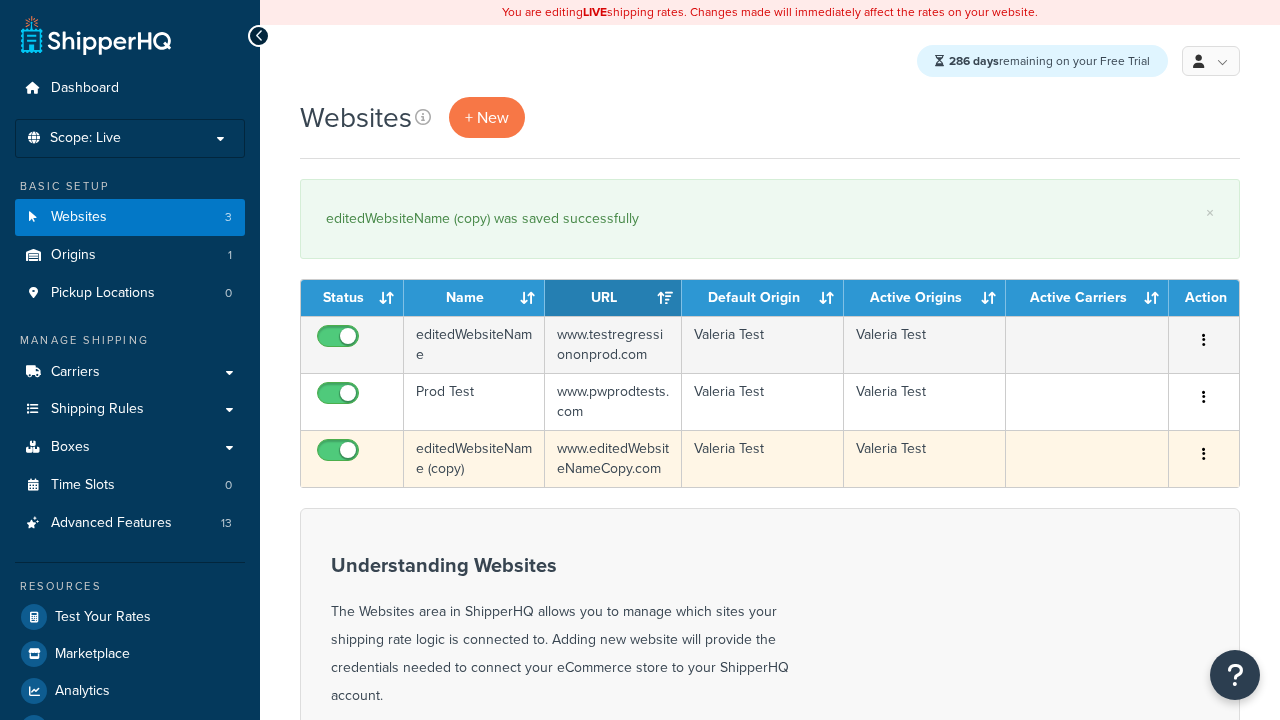 click at bounding box center (1204, 454) 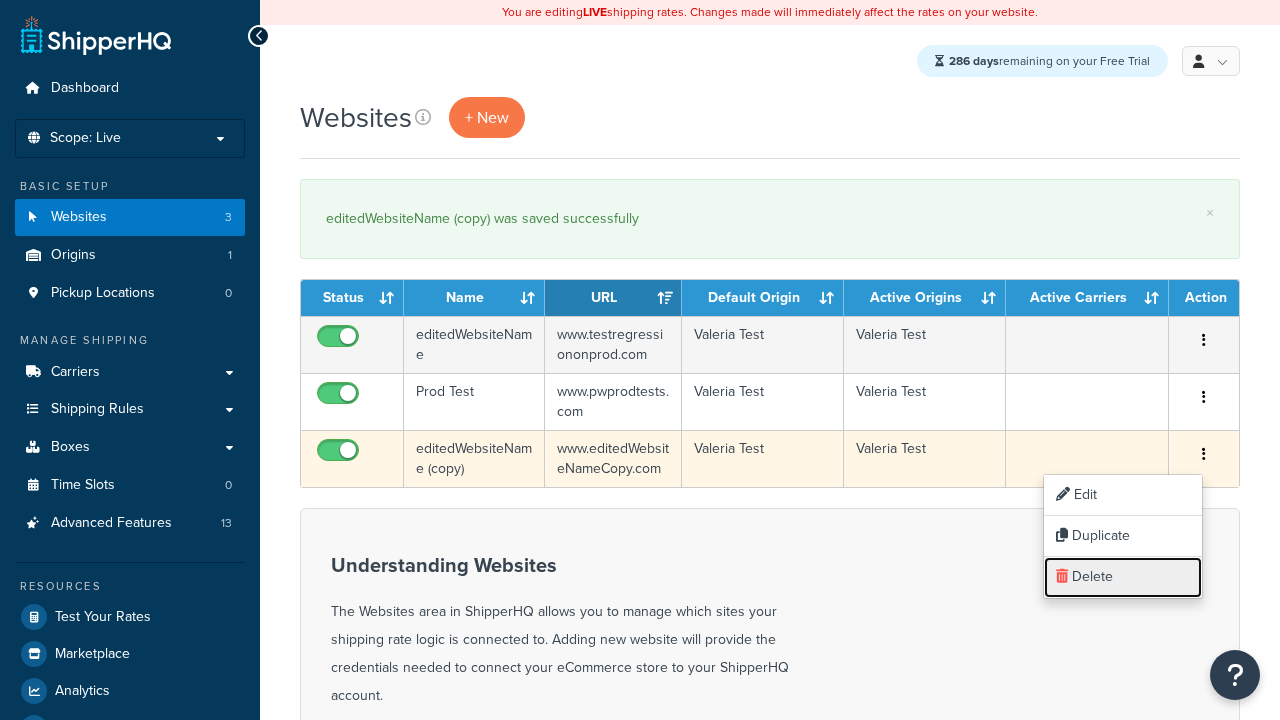 click on "Delete" at bounding box center (1123, 577) 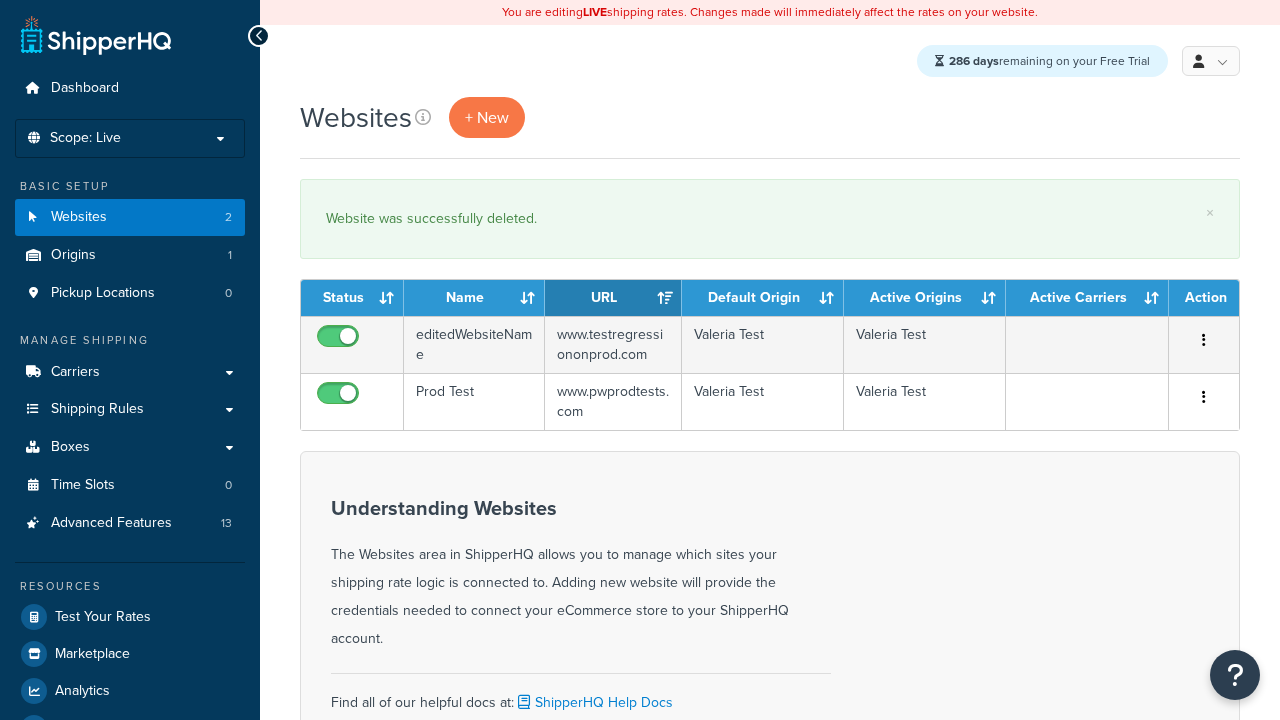 scroll, scrollTop: 0, scrollLeft: 0, axis: both 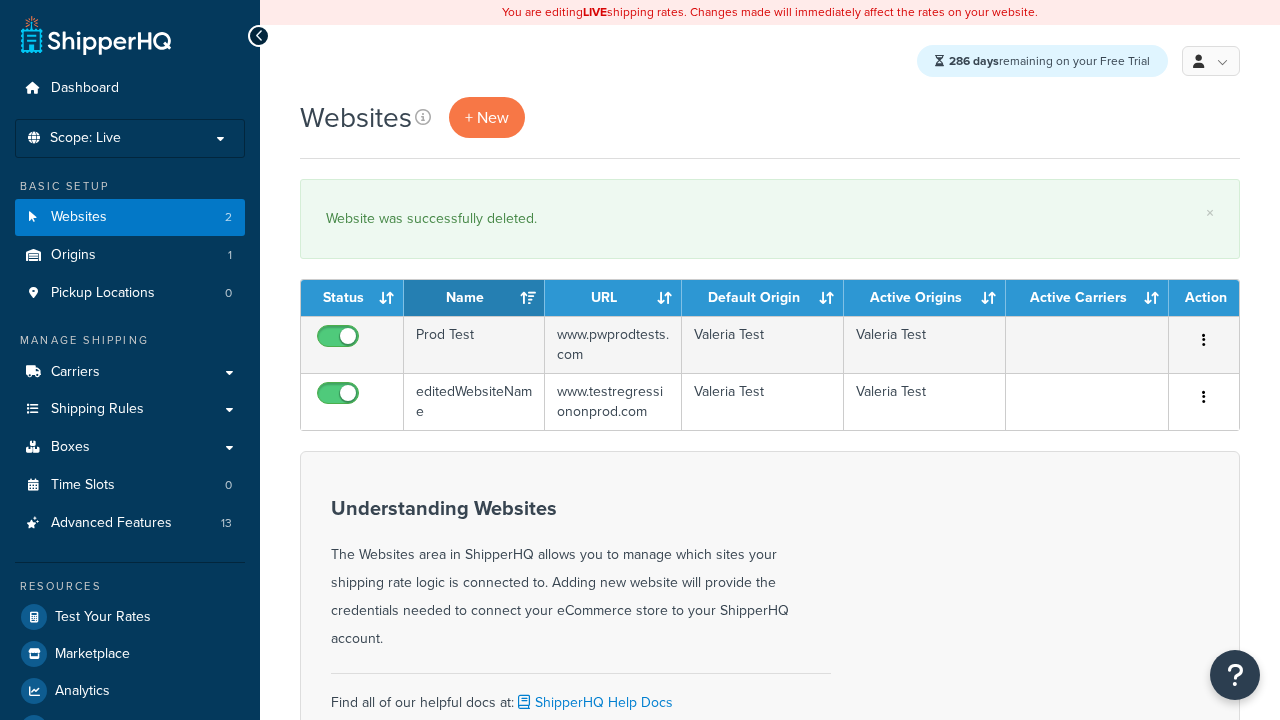 click on "URL" at bounding box center [613, 298] 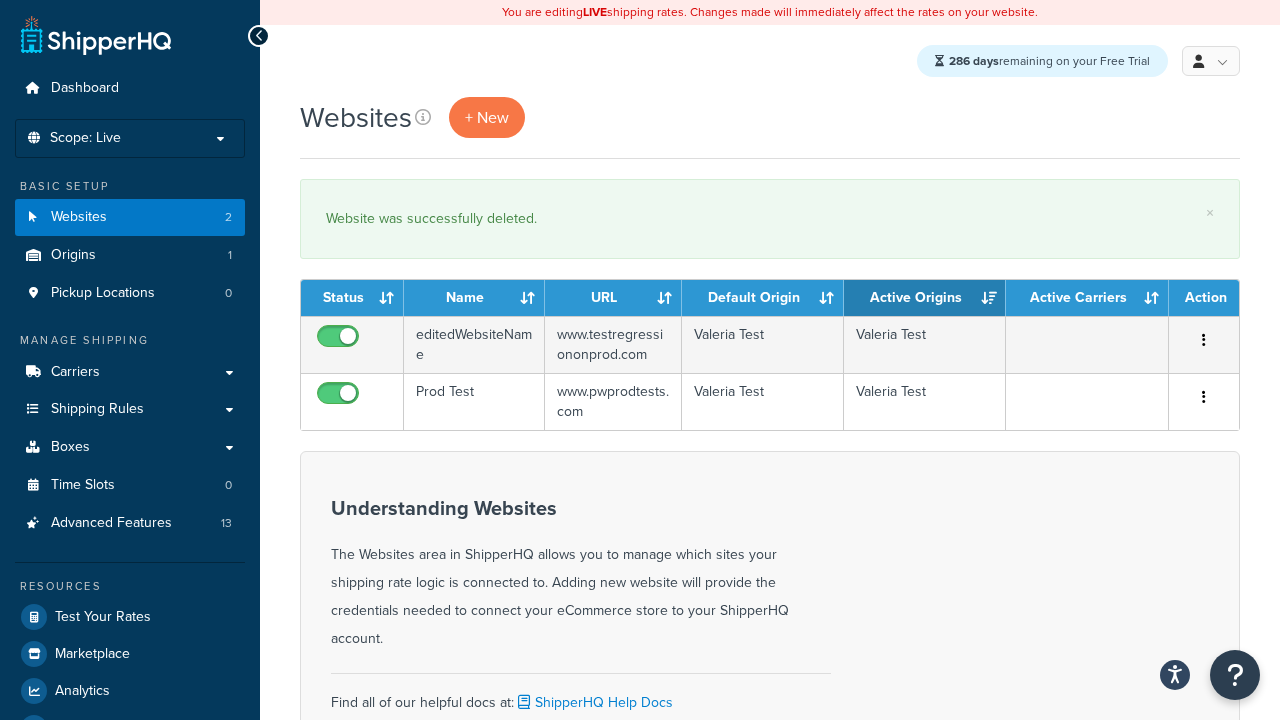 click on "Active Origins" at bounding box center (925, 298) 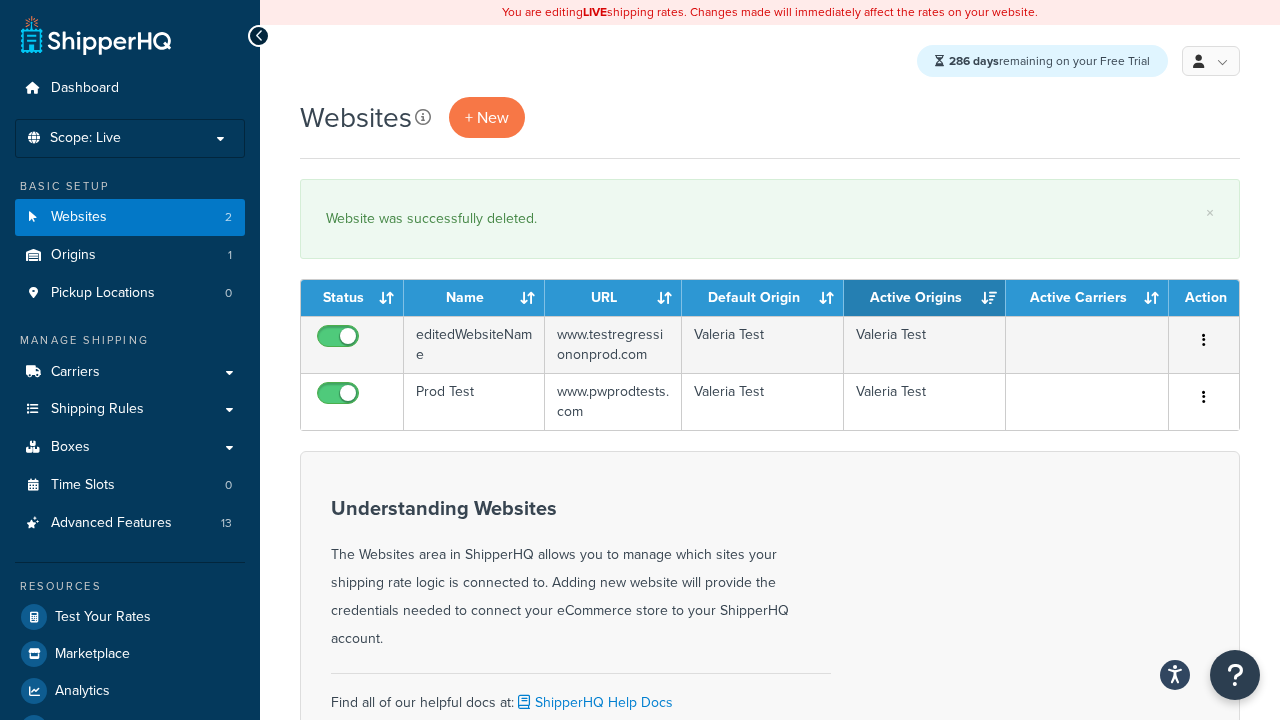 click on "Action" at bounding box center [1204, 298] 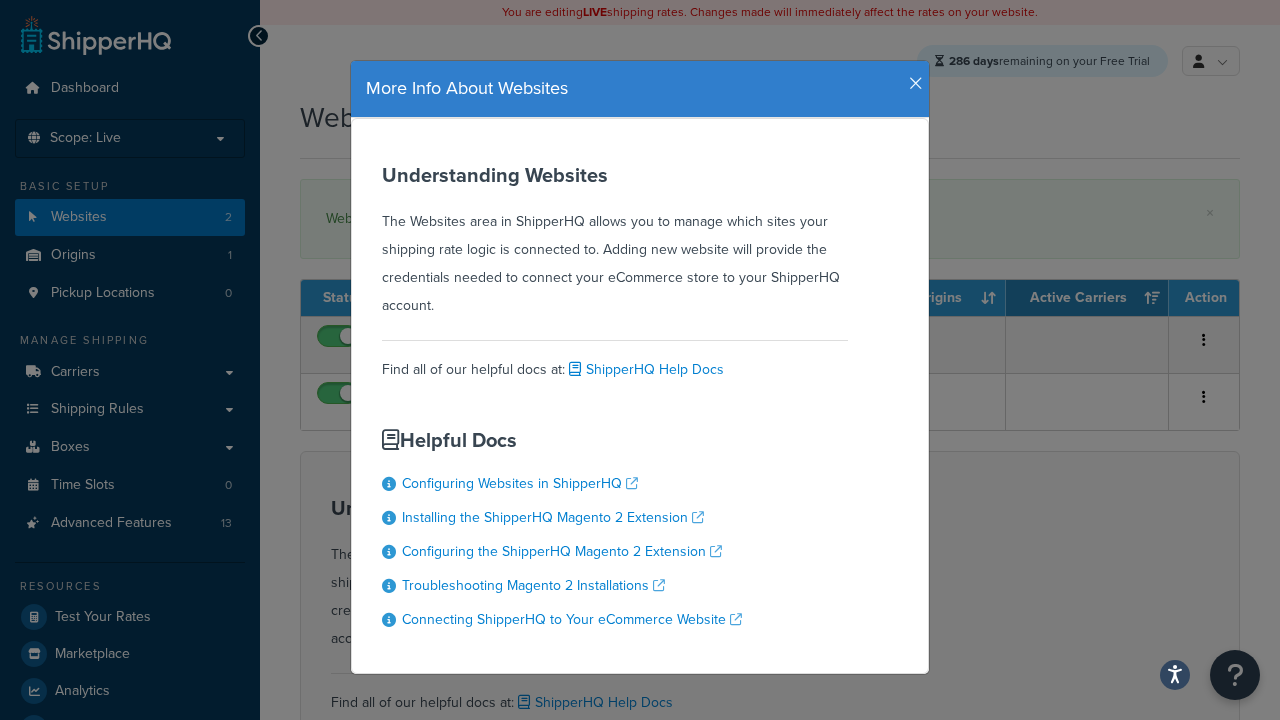 click at bounding box center (916, 84) 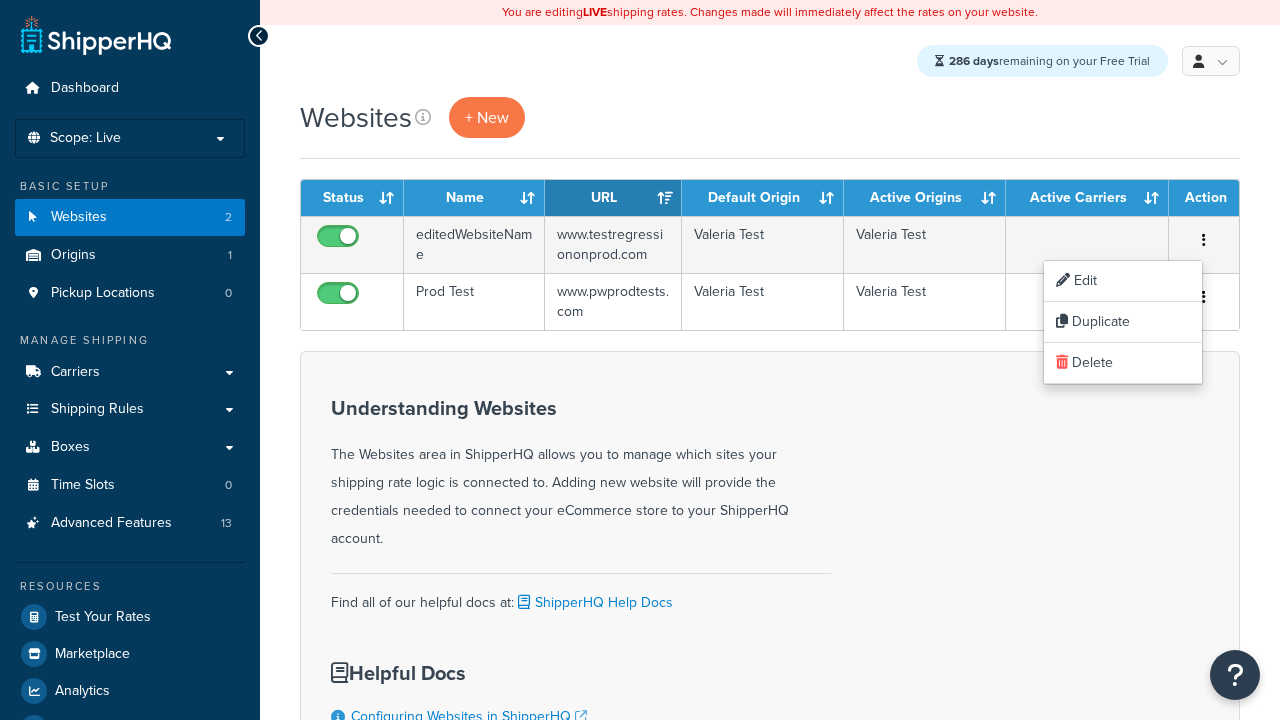 scroll, scrollTop: 0, scrollLeft: 0, axis: both 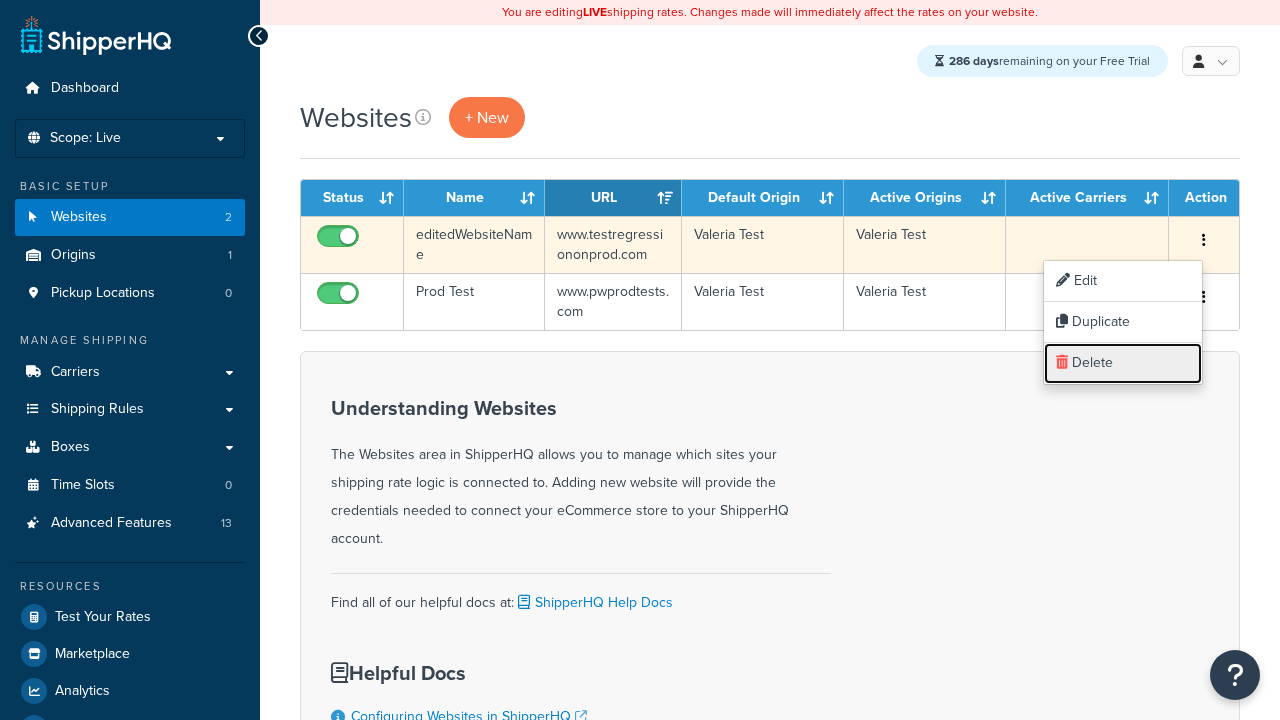 click on "Delete" at bounding box center [1123, 363] 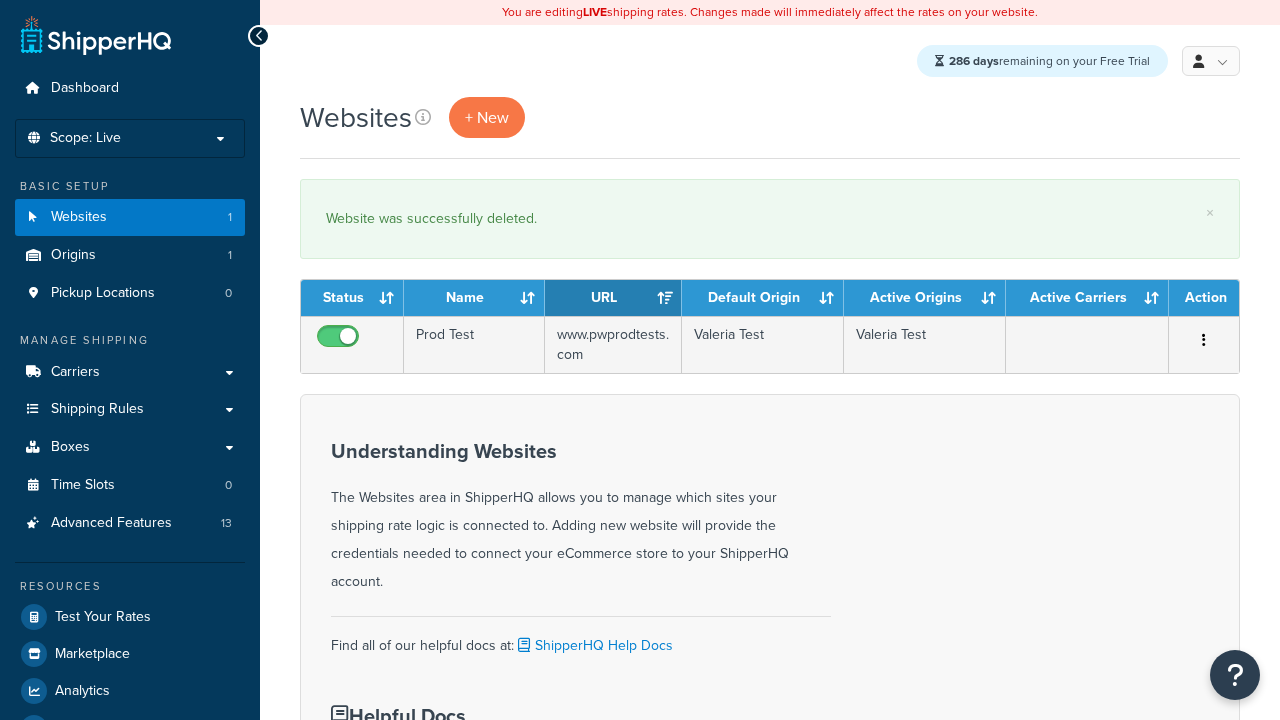 scroll, scrollTop: 0, scrollLeft: 0, axis: both 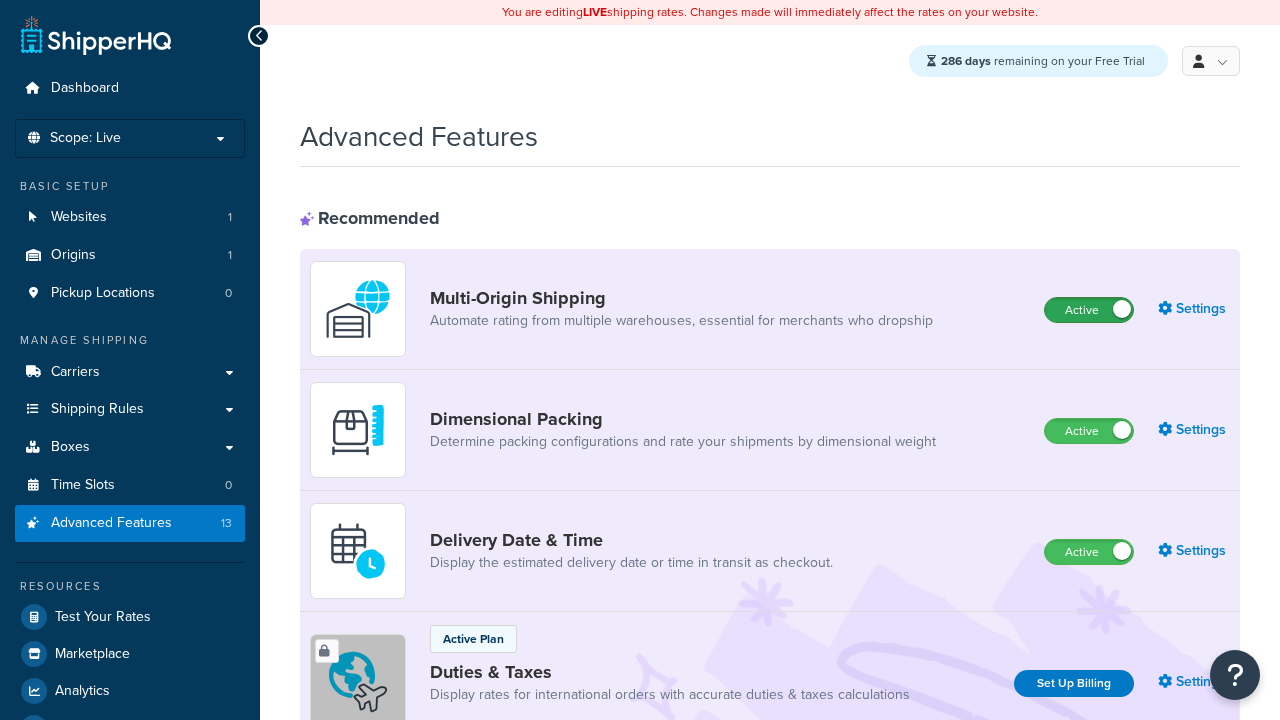 click on "Active" at bounding box center [1089, 310] 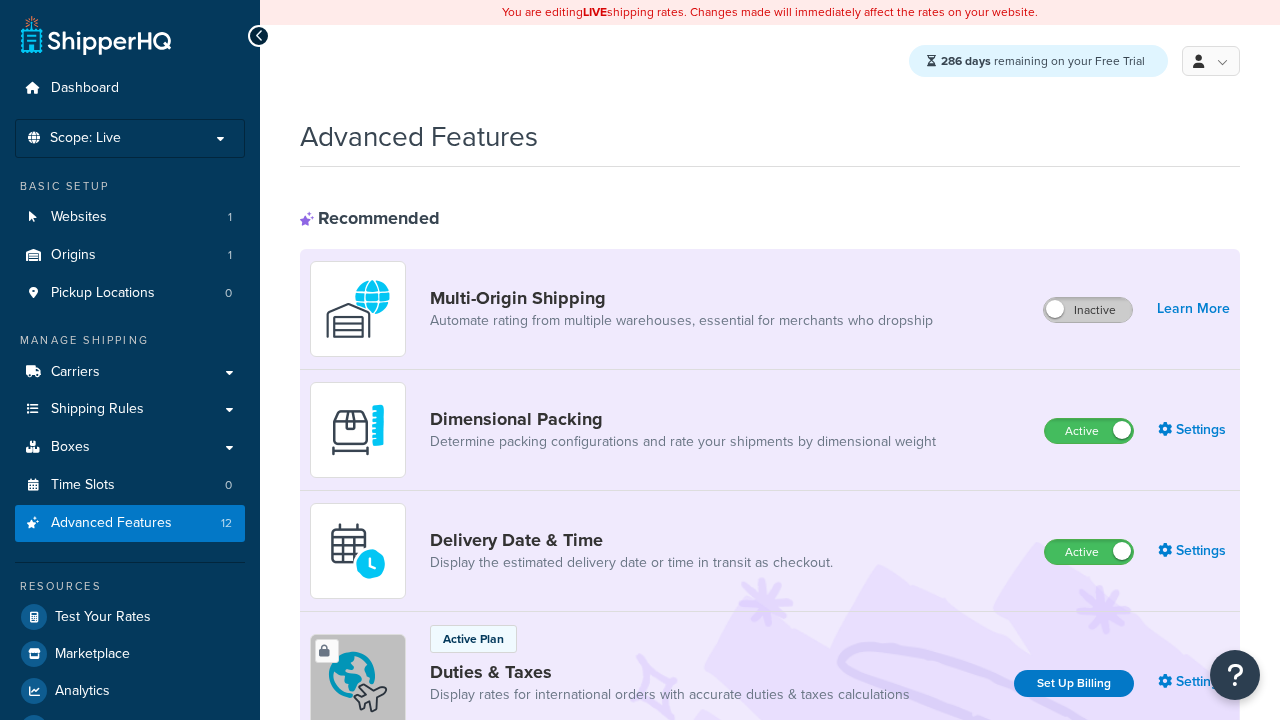 scroll, scrollTop: 0, scrollLeft: 0, axis: both 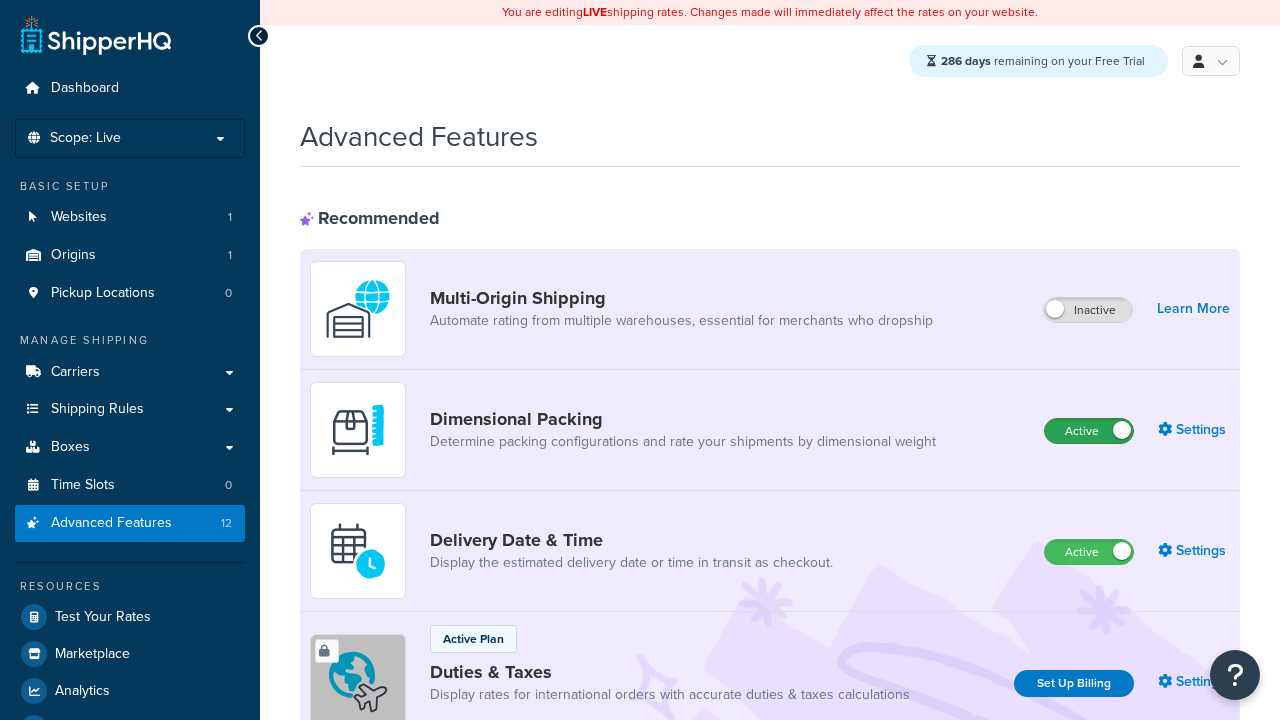 click on "Active" at bounding box center (1089, 431) 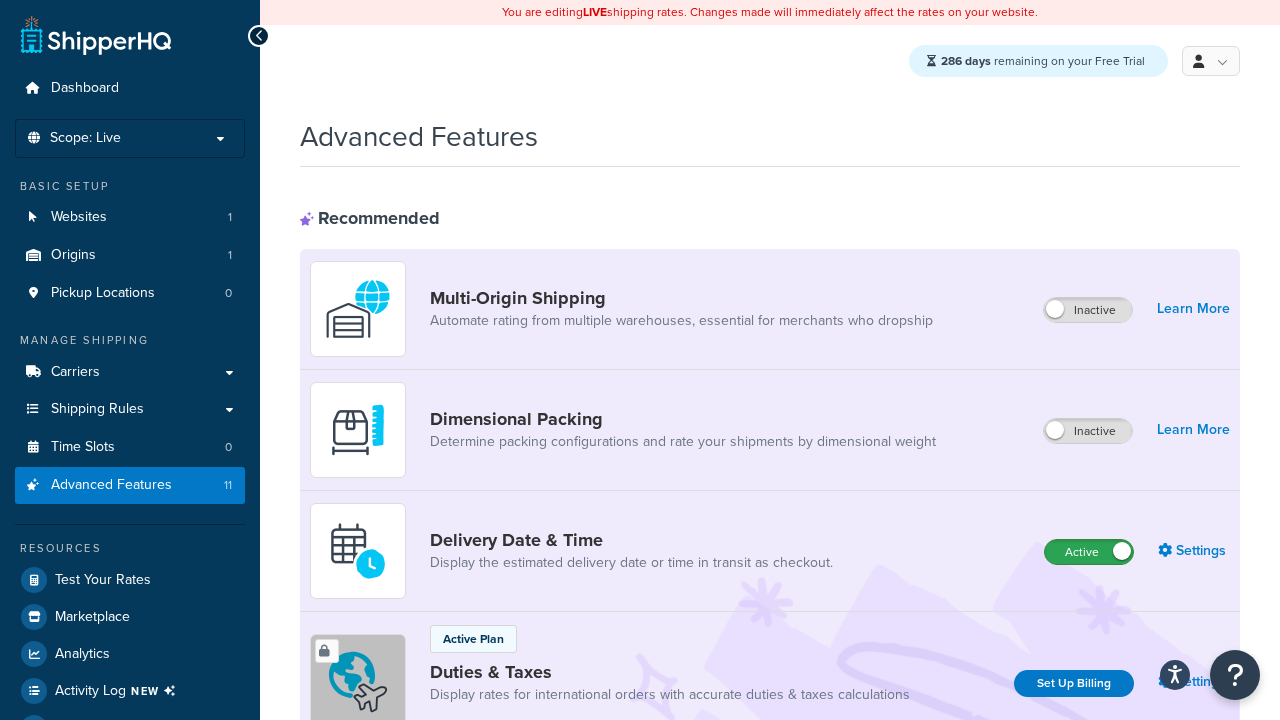 click on "Active" at bounding box center [1089, 552] 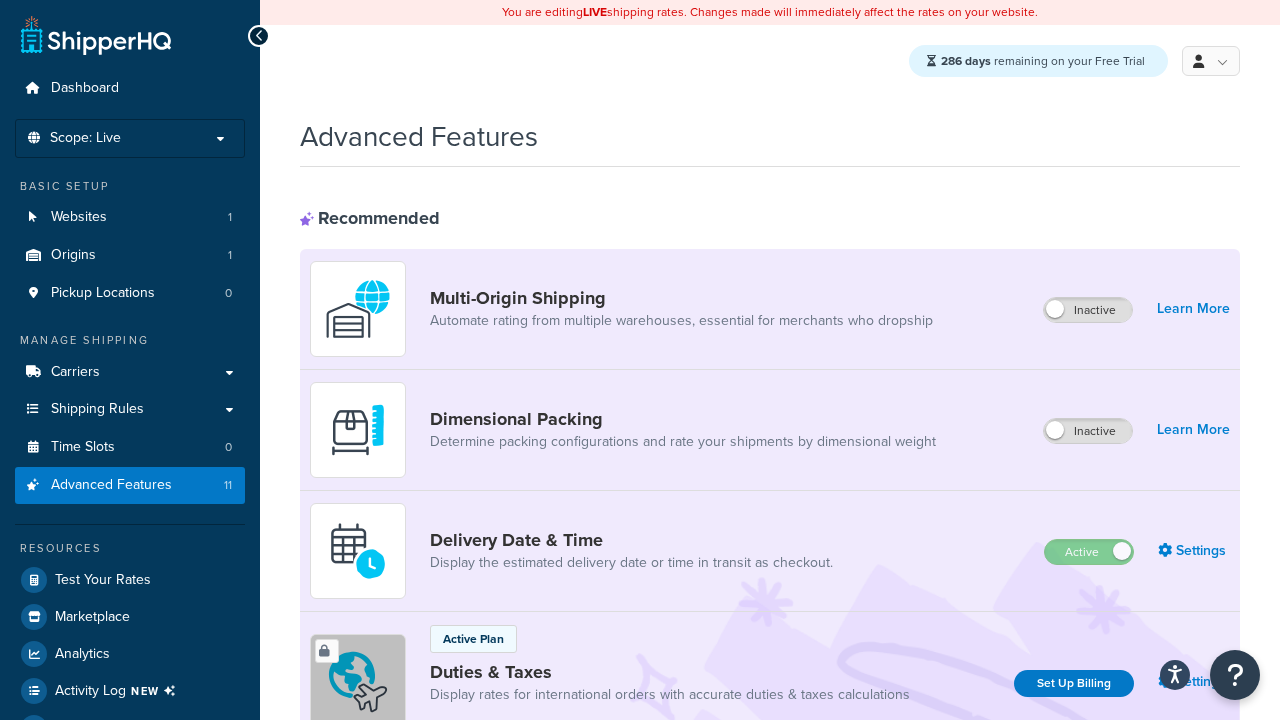 click on "Active" at bounding box center (1089, 887) 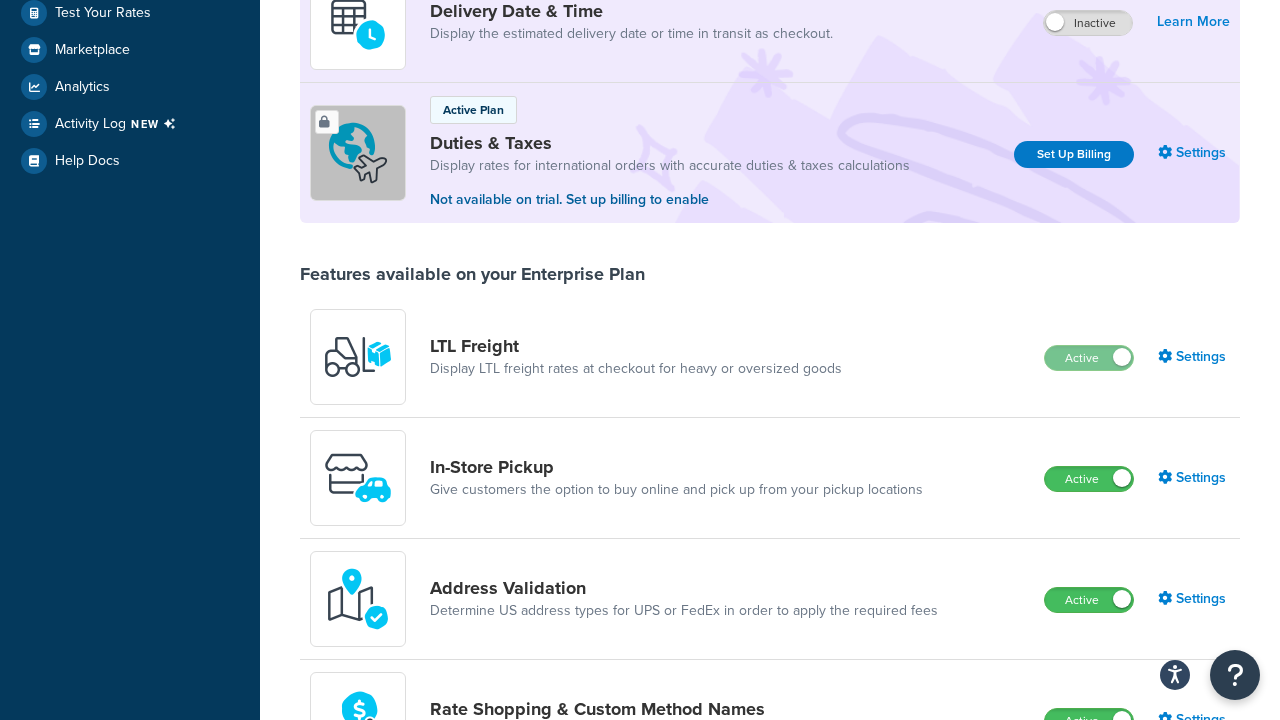 click on "Active" at bounding box center [1089, 479] 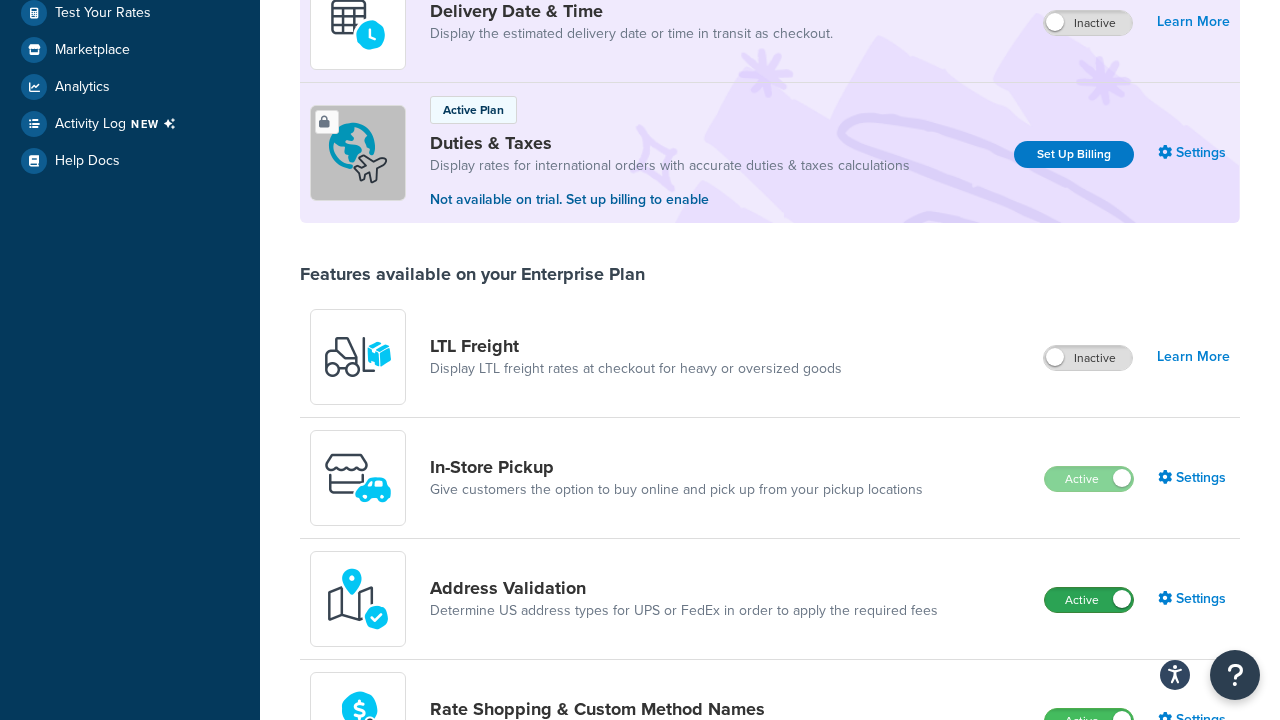 click on "Active" at bounding box center (1089, 600) 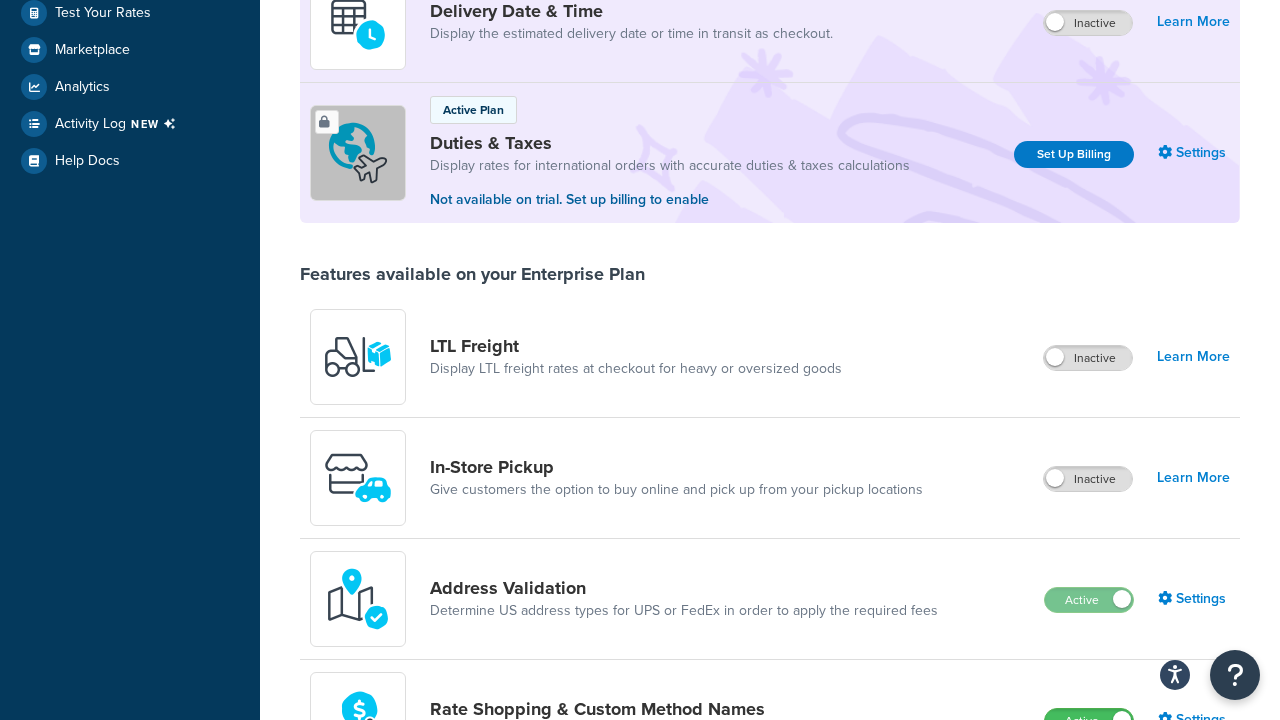 click on "Active" at bounding box center [1089, 721] 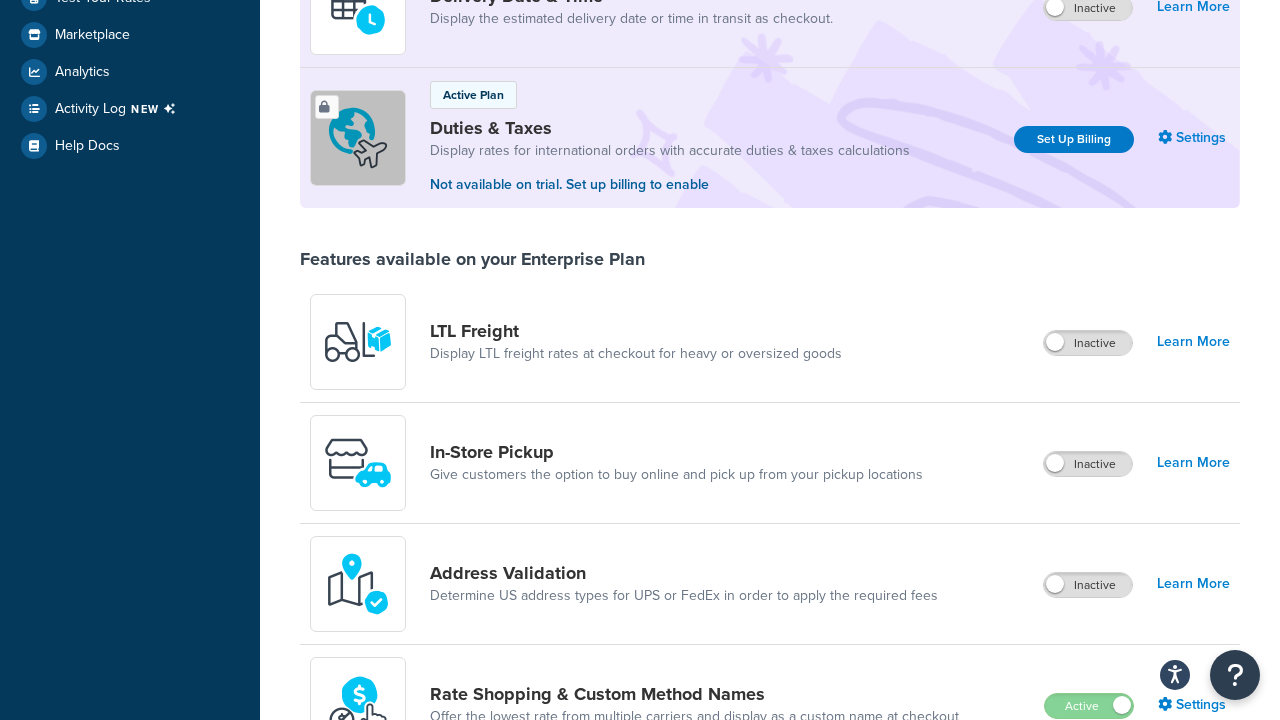 click on "Active" at bounding box center (1088, 827) 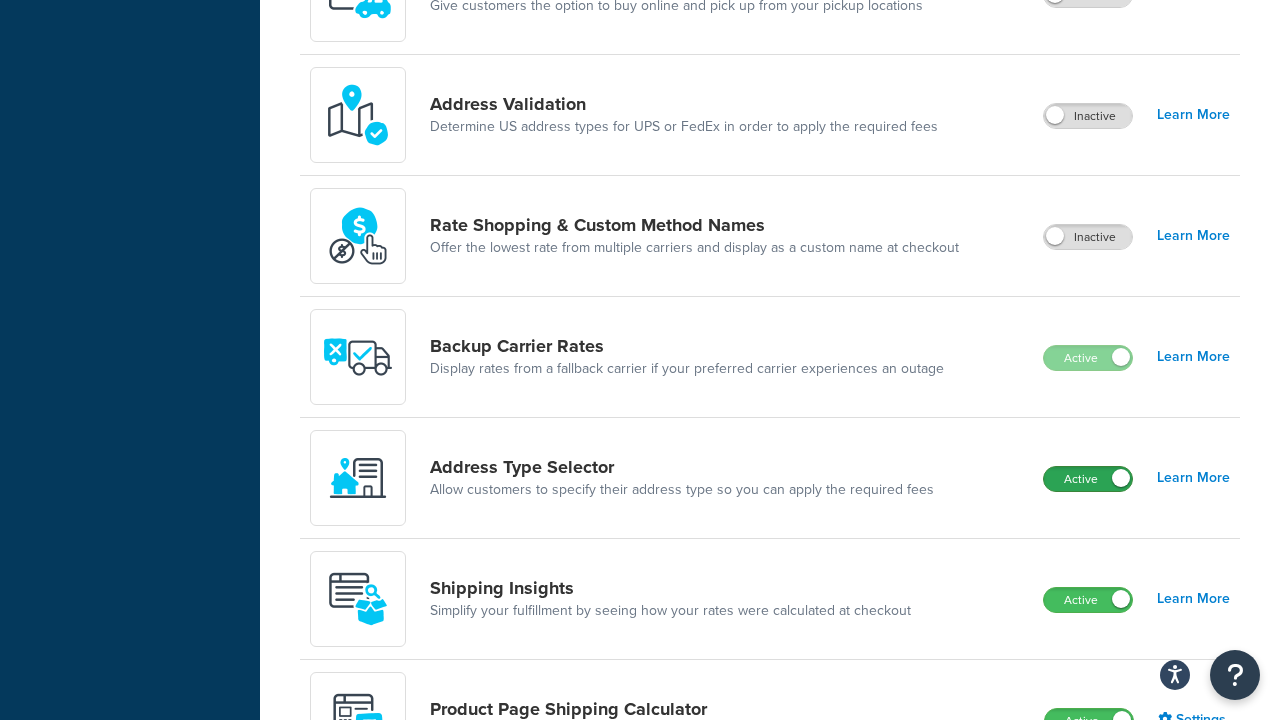 click on "Active" at bounding box center (1088, 479) 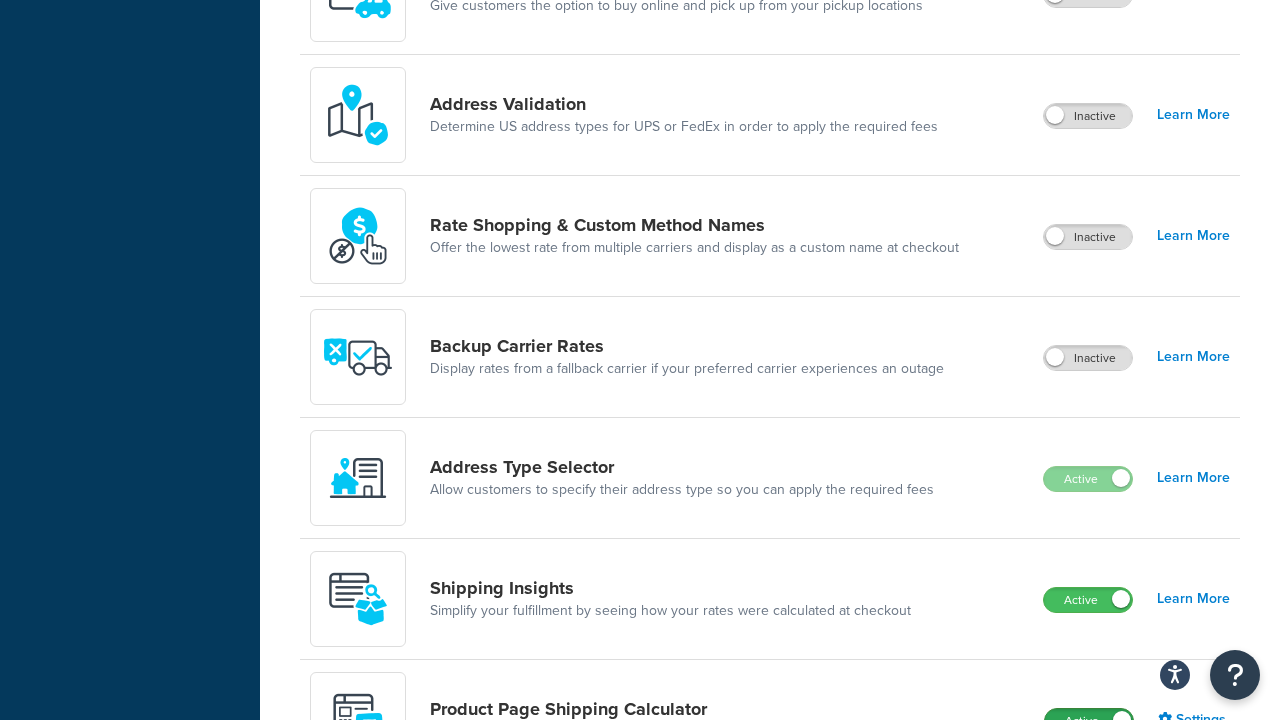 click on "Active" at bounding box center [1089, 721] 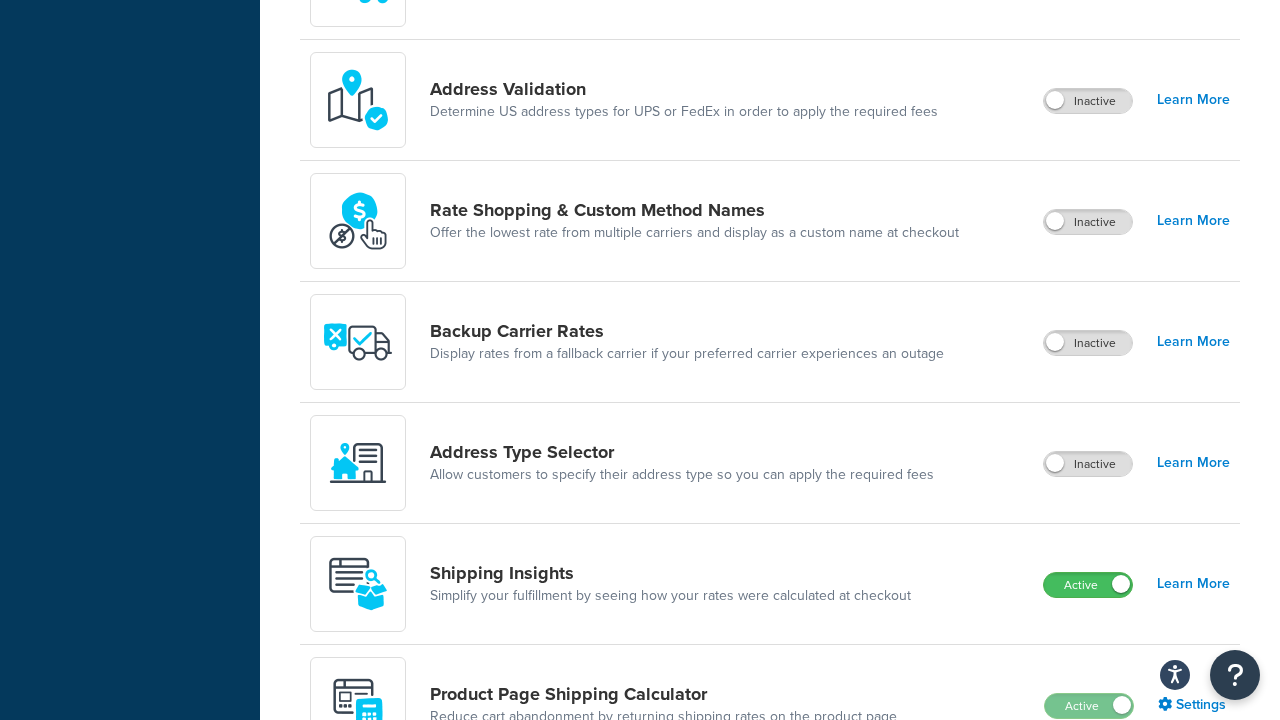 click on "Active" at bounding box center (1088, 827) 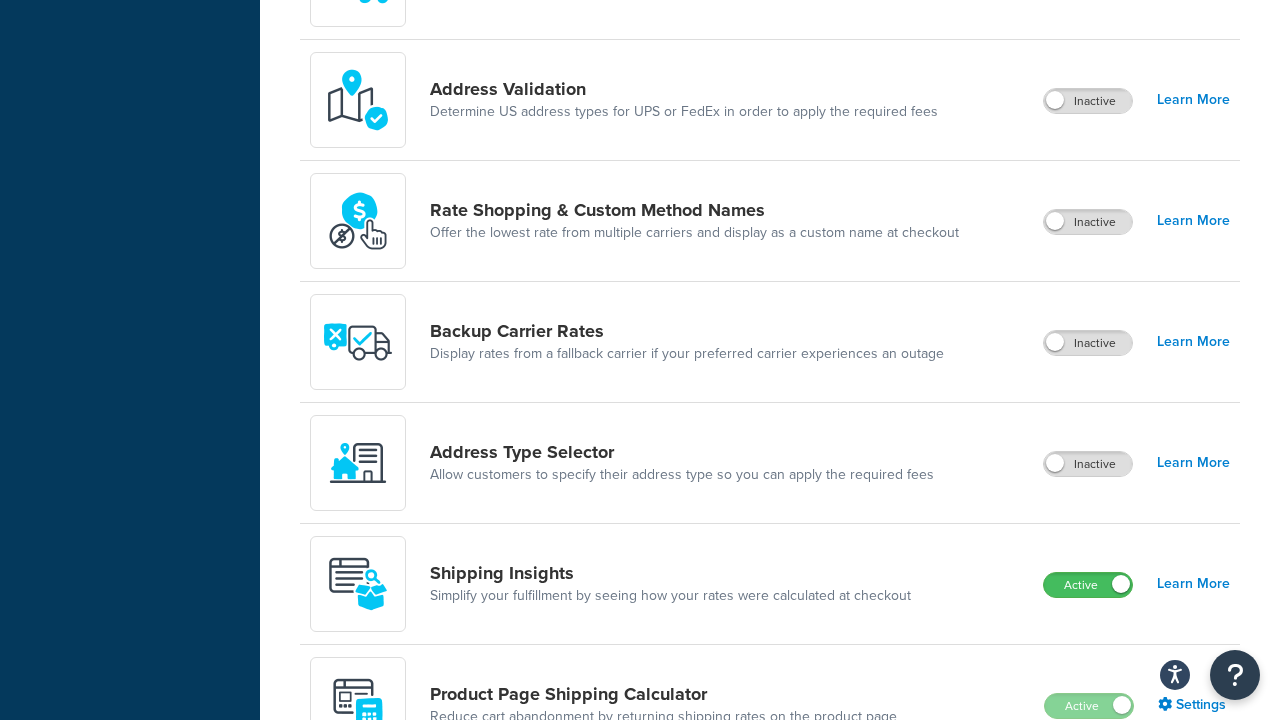 scroll, scrollTop: 1497, scrollLeft: 0, axis: vertical 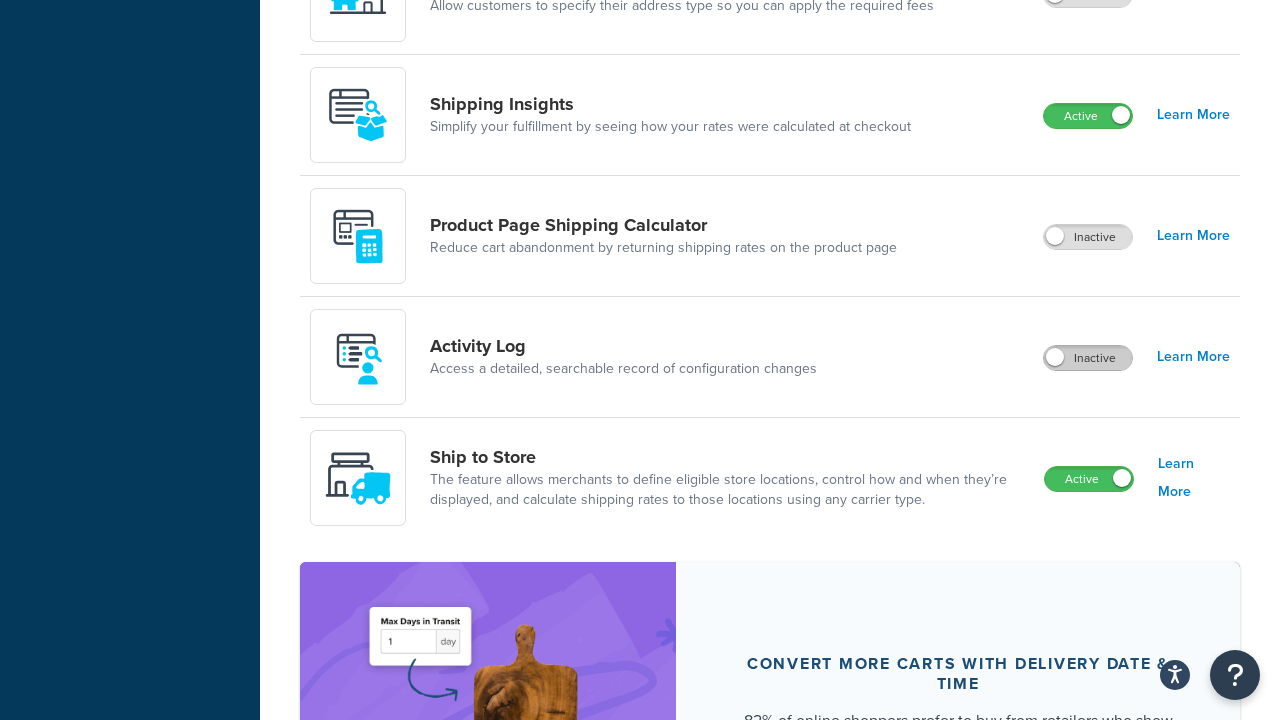 click on "Active" at bounding box center [1089, 479] 